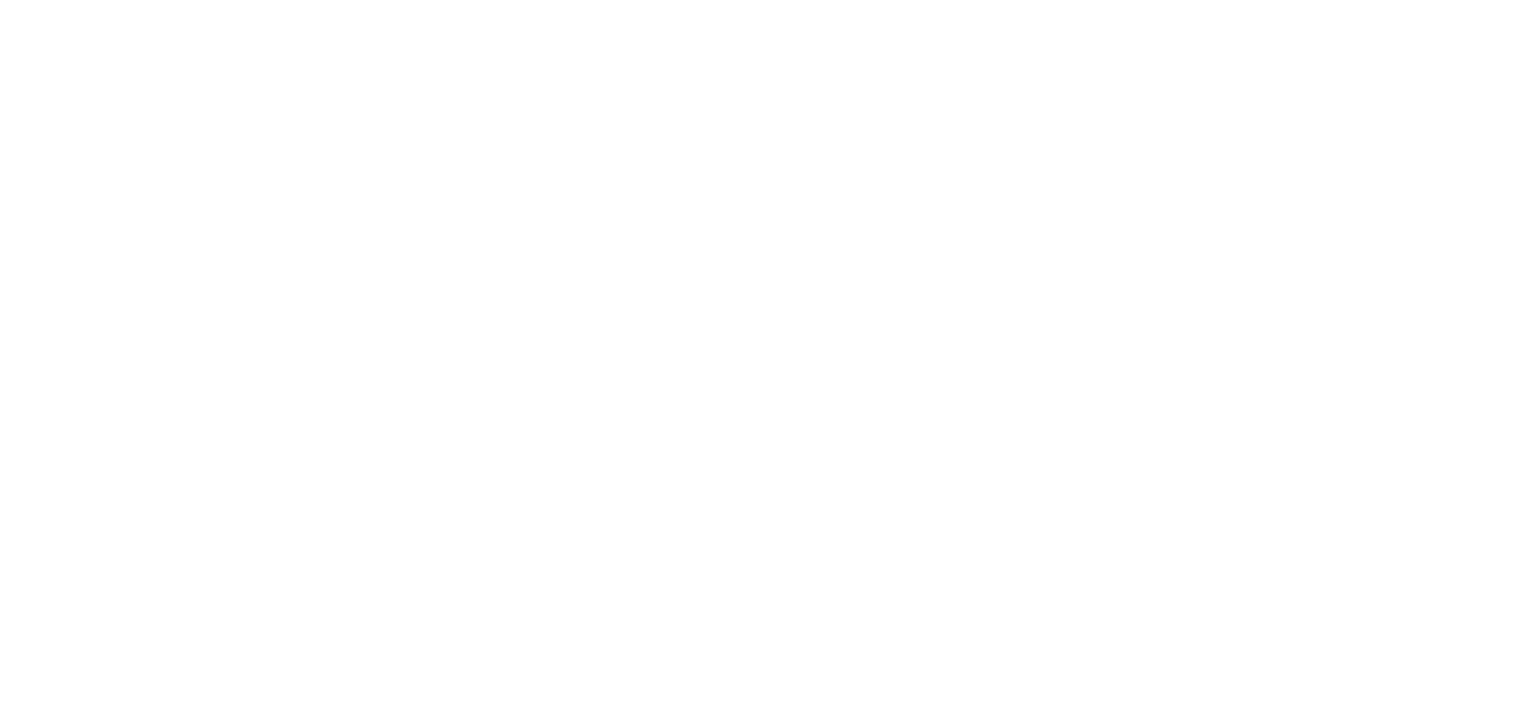scroll, scrollTop: 0, scrollLeft: 0, axis: both 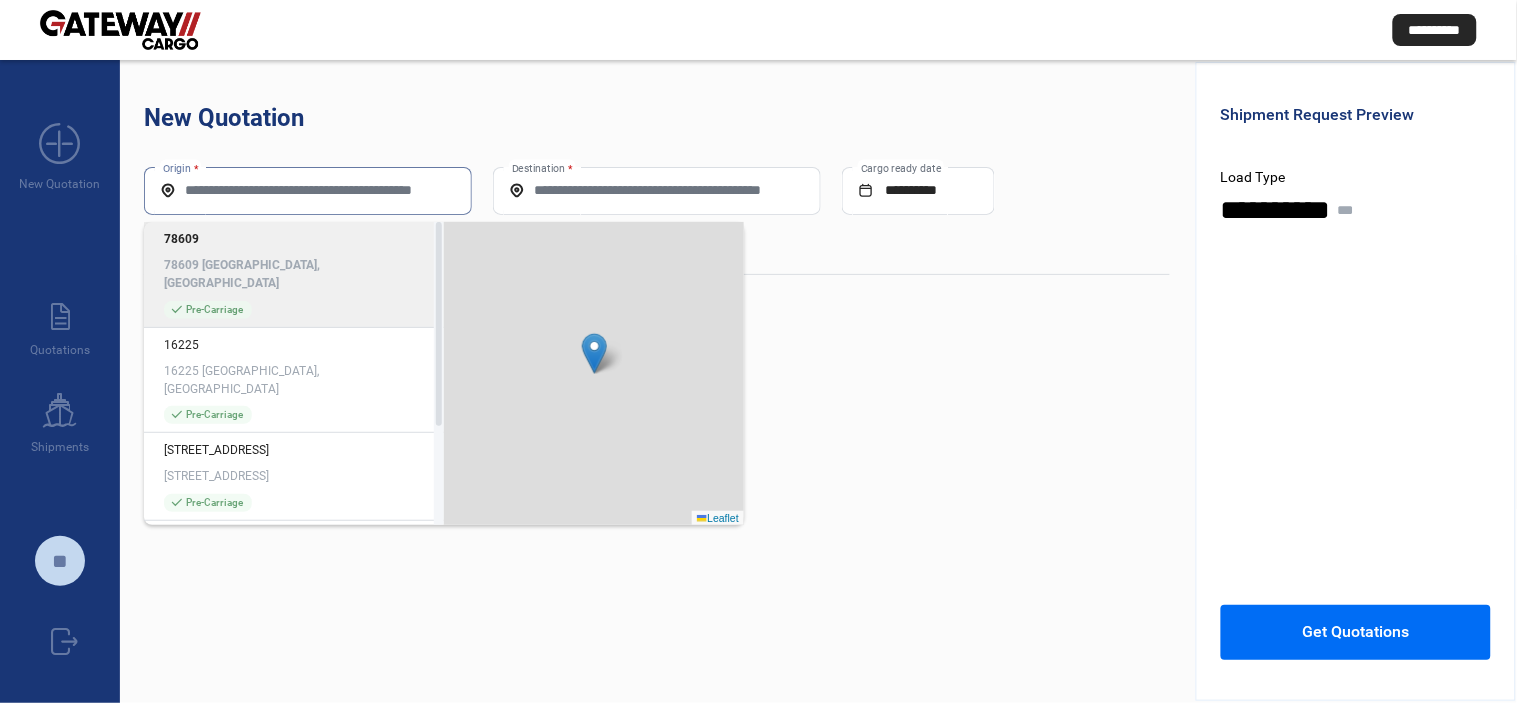 click on "Origin *" at bounding box center [308, 190] 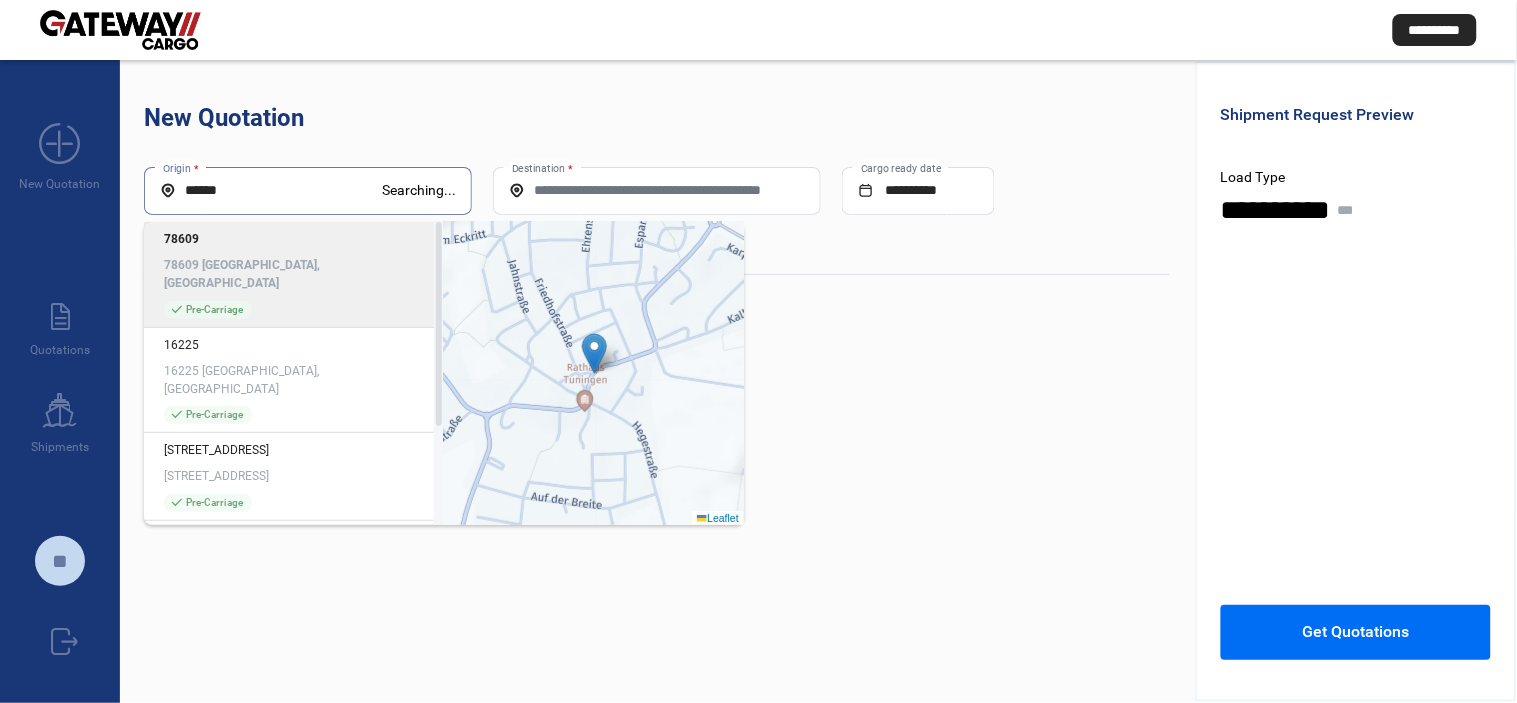 click on "*****" at bounding box center [271, 190] 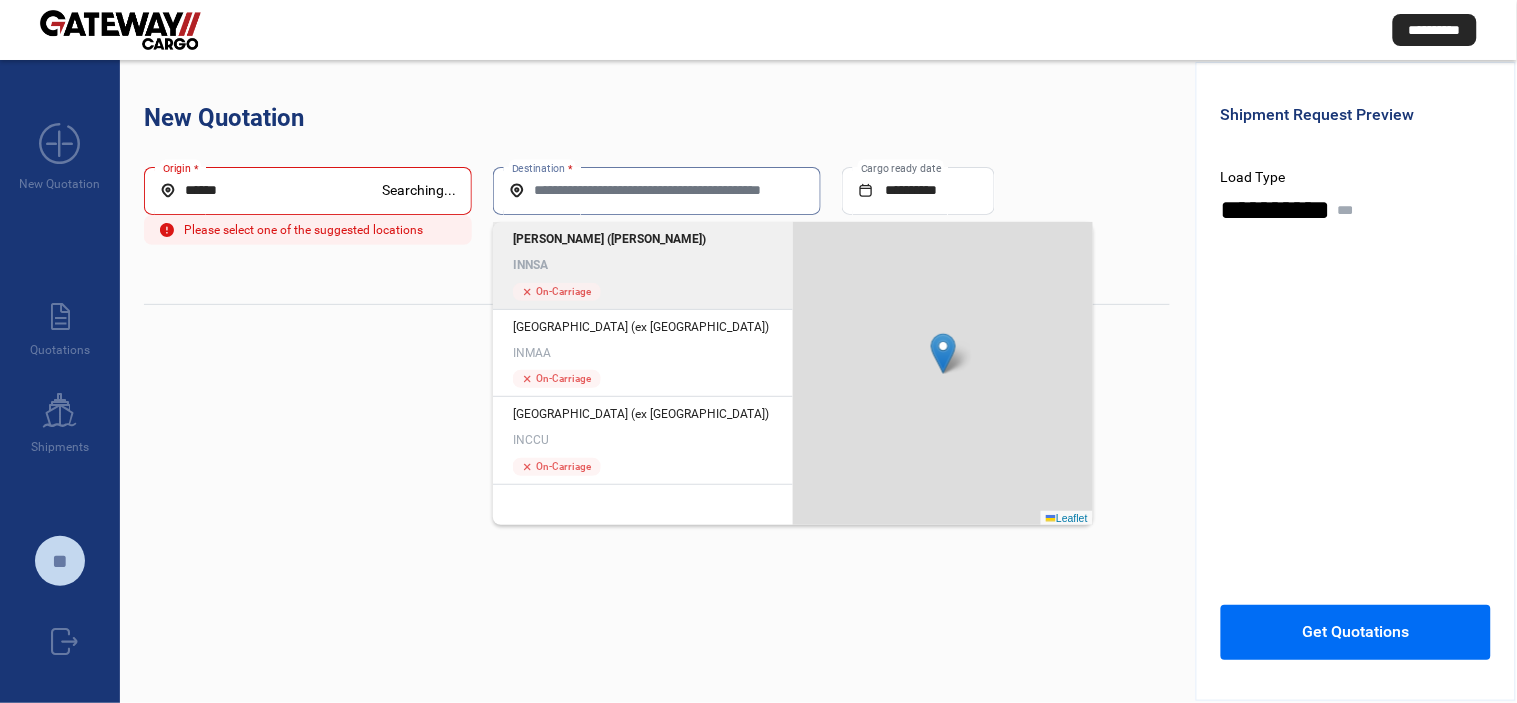 click on "*****" at bounding box center (271, 190) 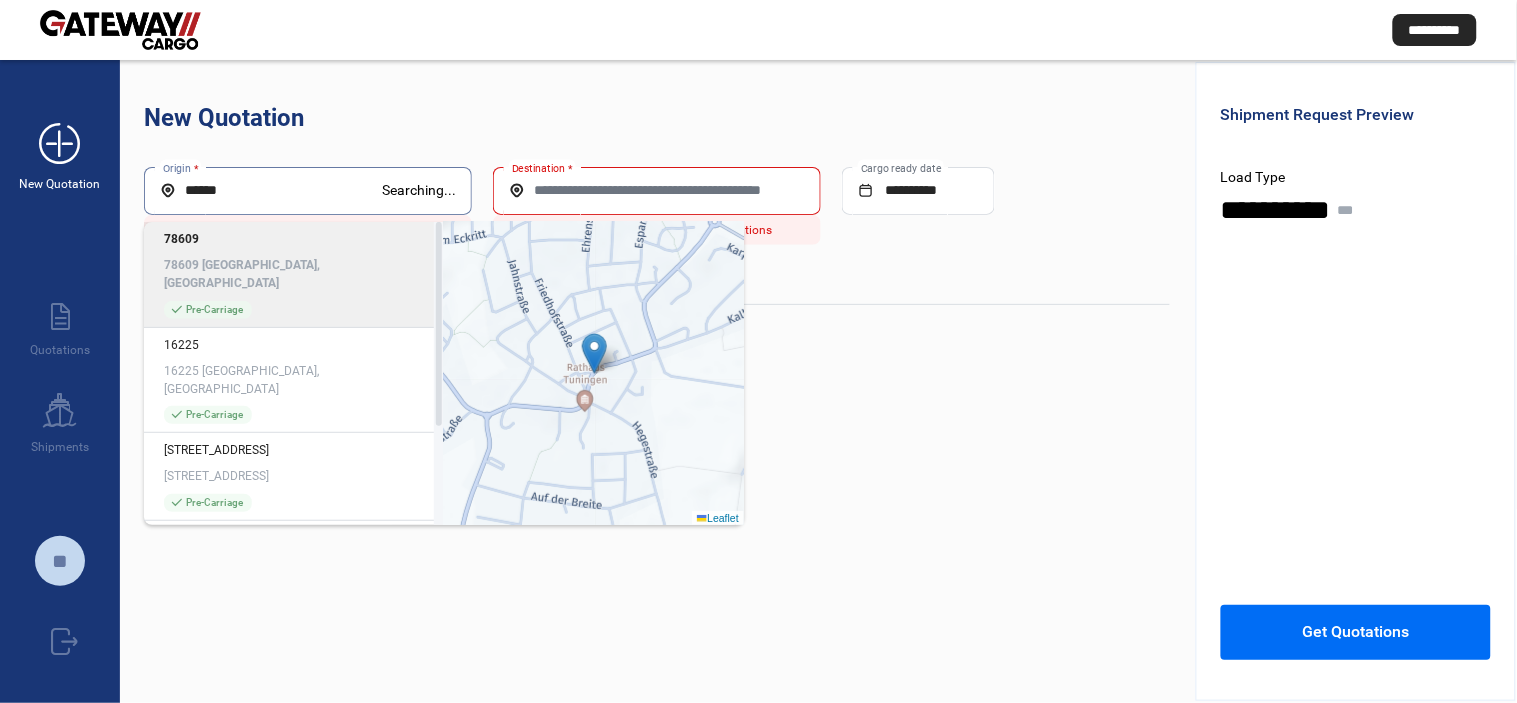 drag, startPoint x: 241, startPoint y: 182, endPoint x: 23, endPoint y: 171, distance: 218.27734 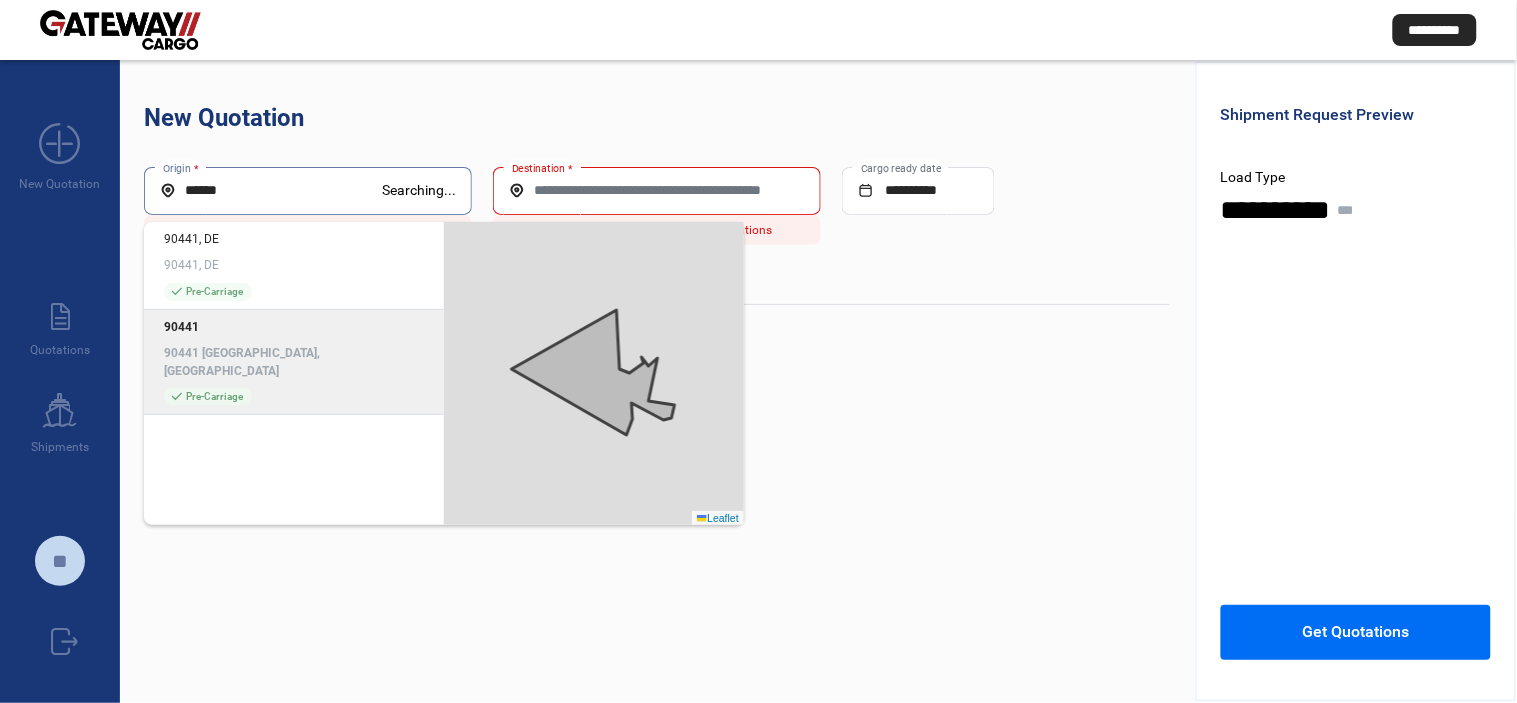 click on "90441 [GEOGRAPHIC_DATA], [GEOGRAPHIC_DATA]" 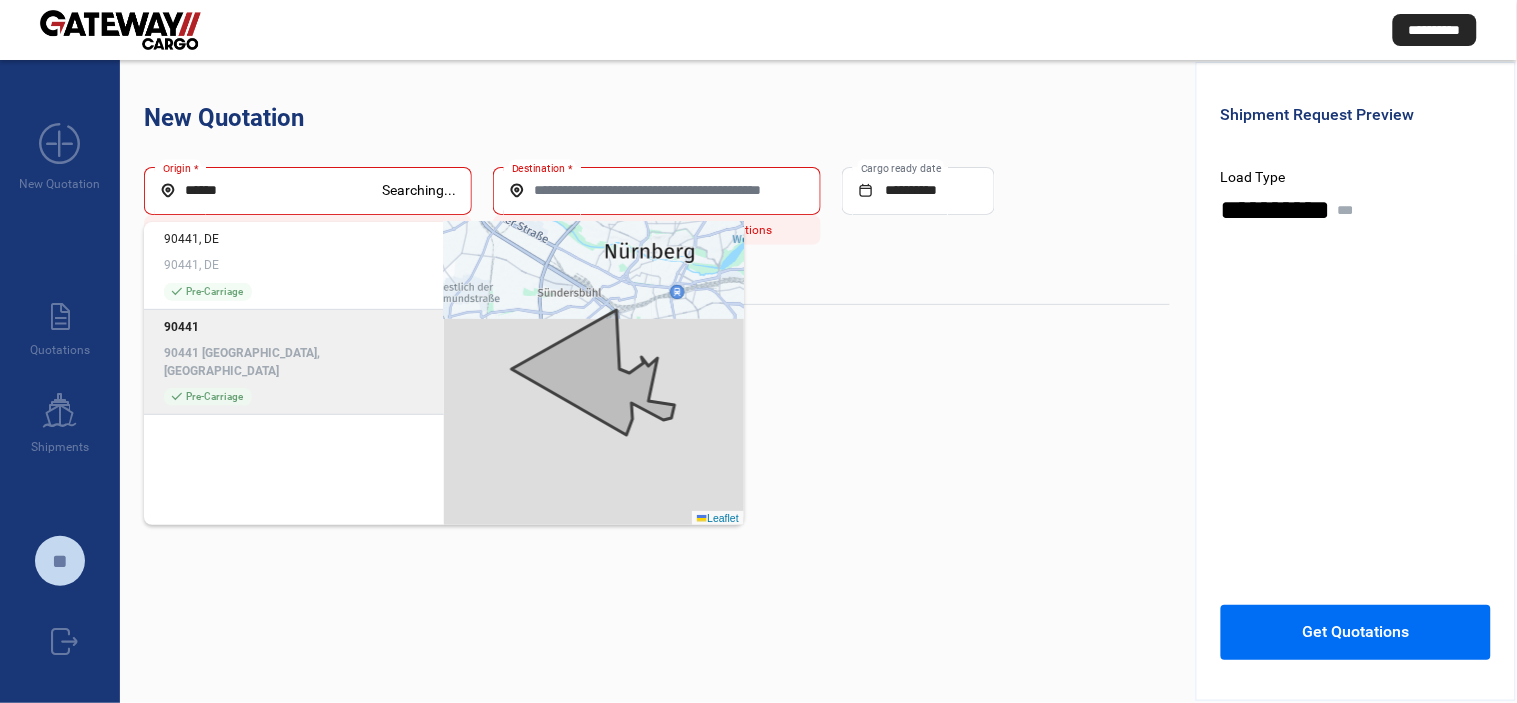 click on "90441 [GEOGRAPHIC_DATA], [GEOGRAPHIC_DATA]" 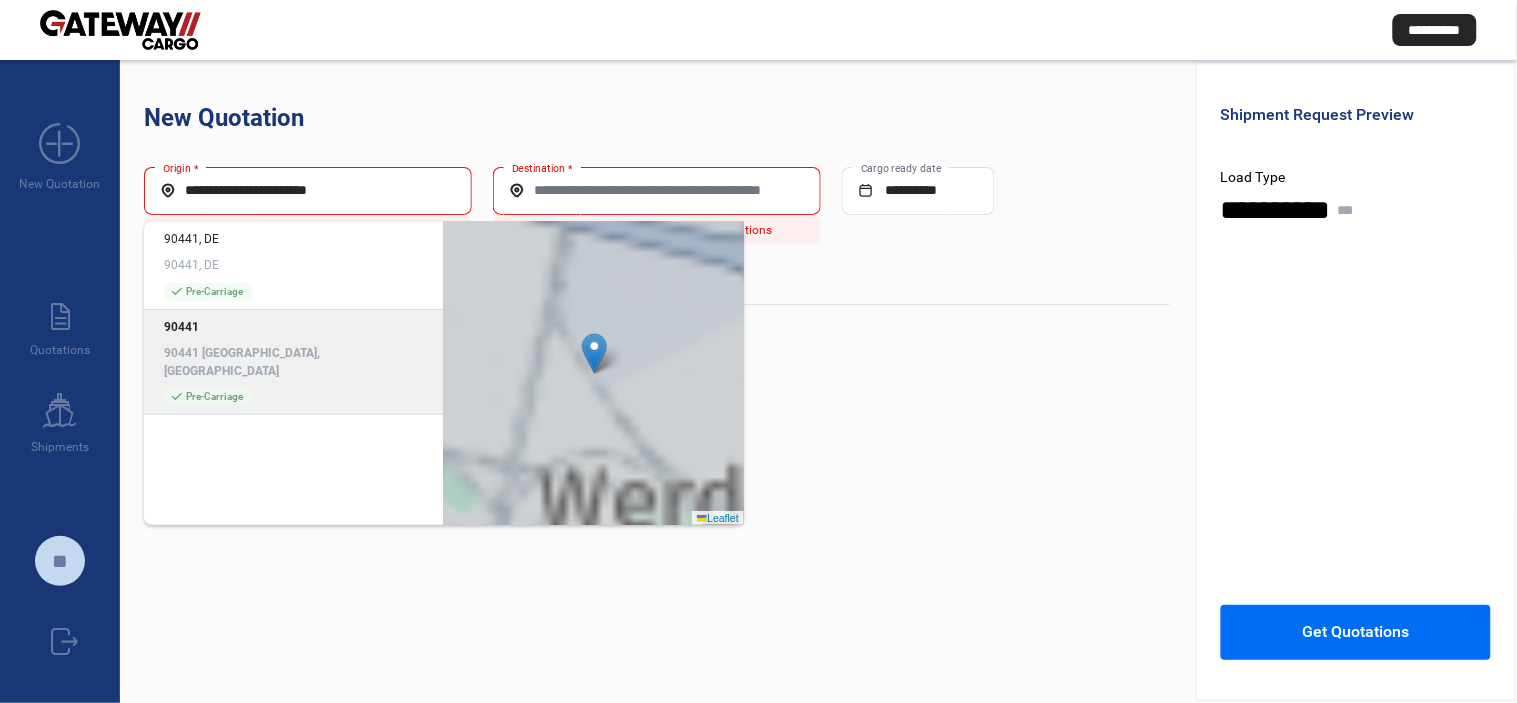 type on "**********" 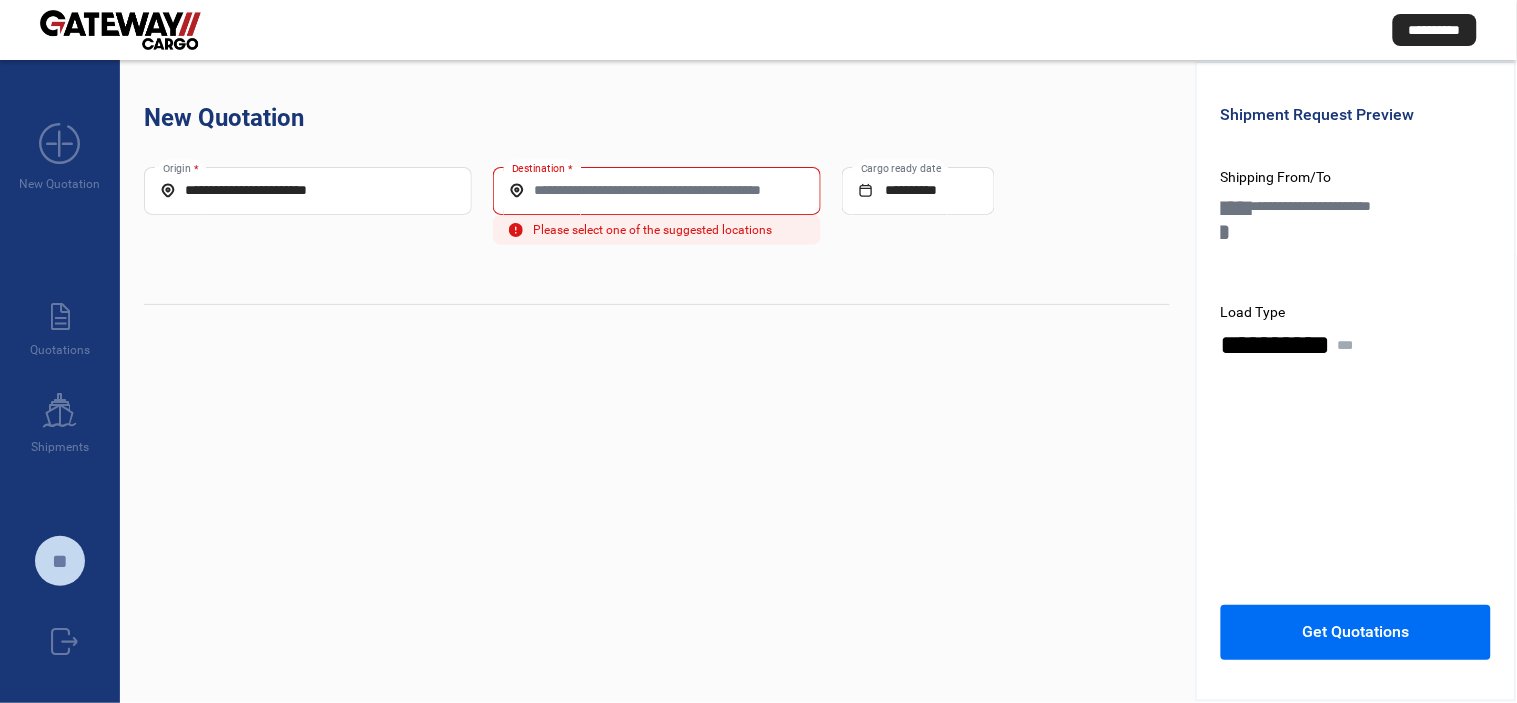click on "Destination *" at bounding box center (657, 190) 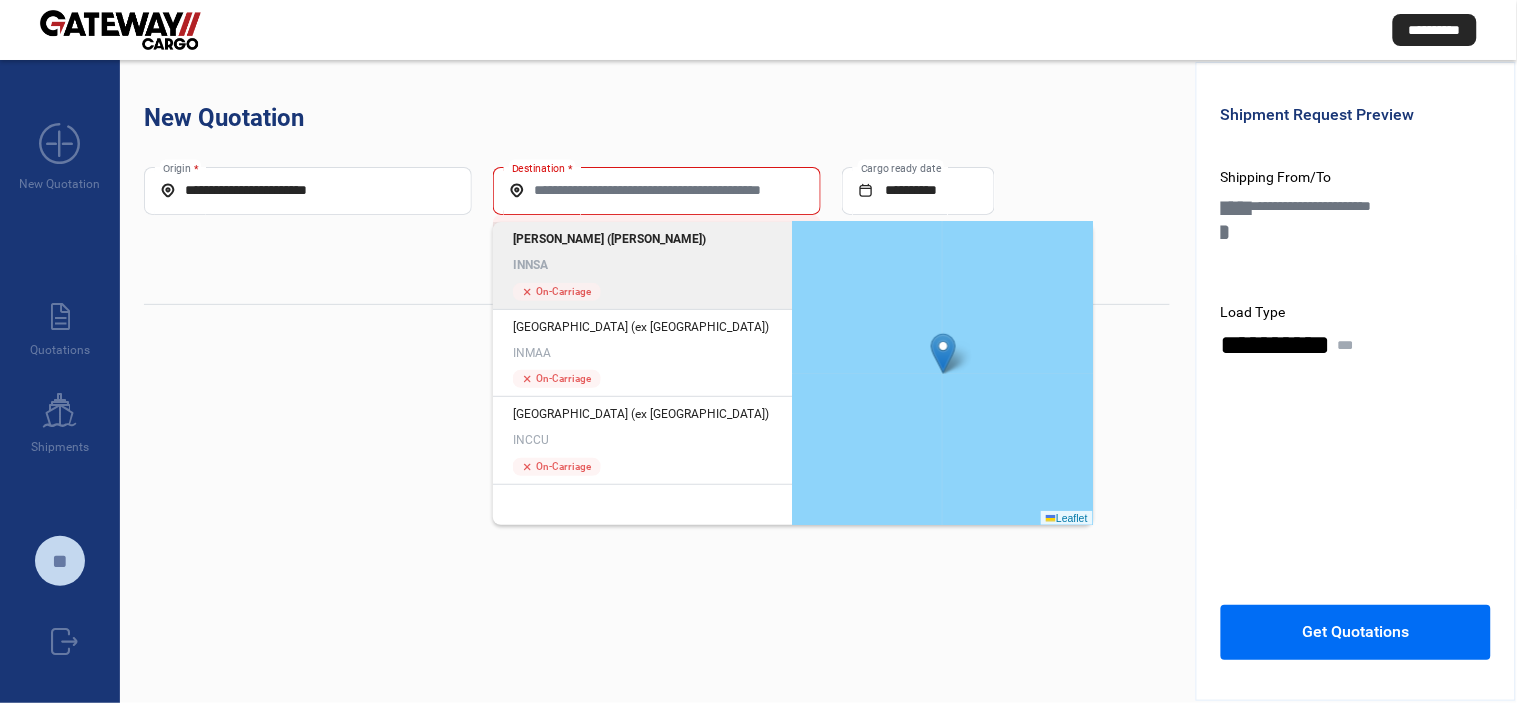 click on "INNSA" 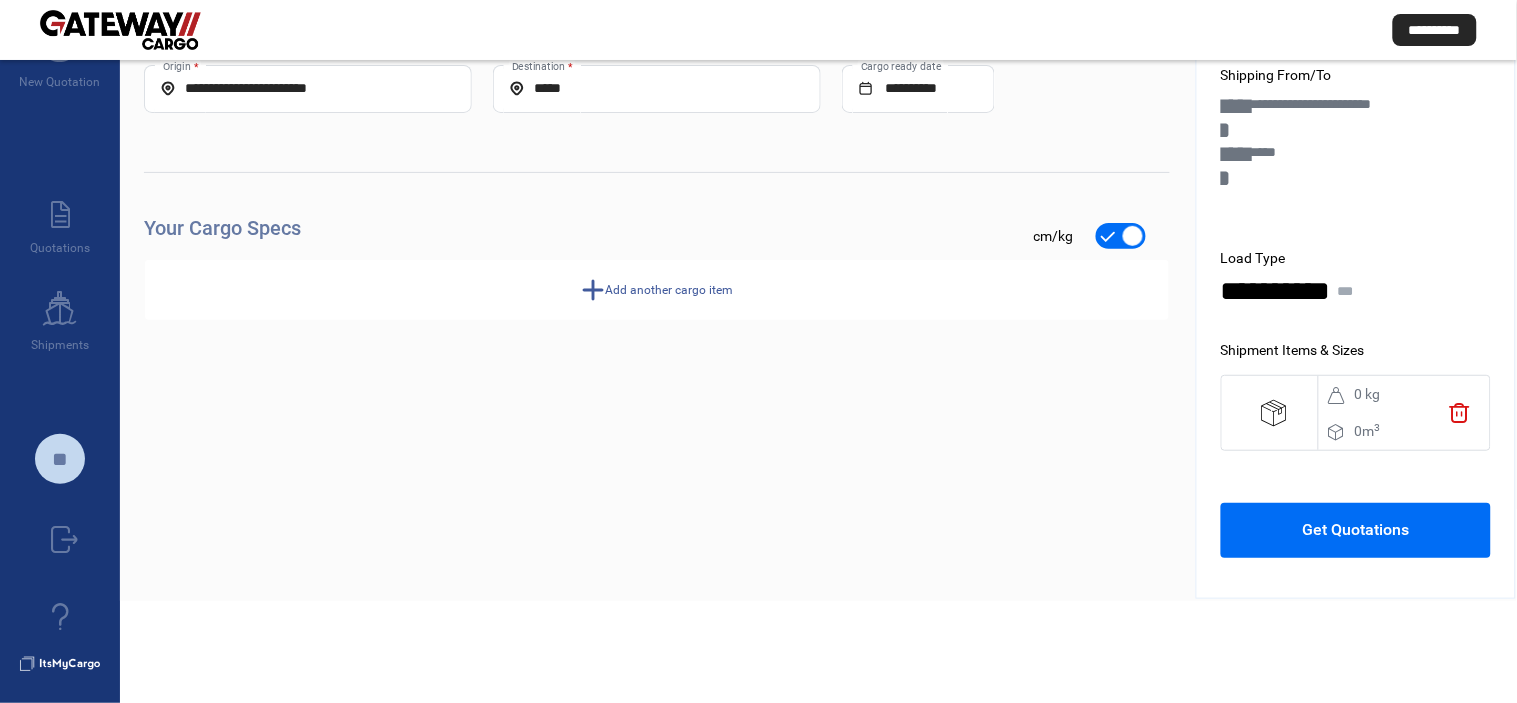 scroll, scrollTop: 115, scrollLeft: 0, axis: vertical 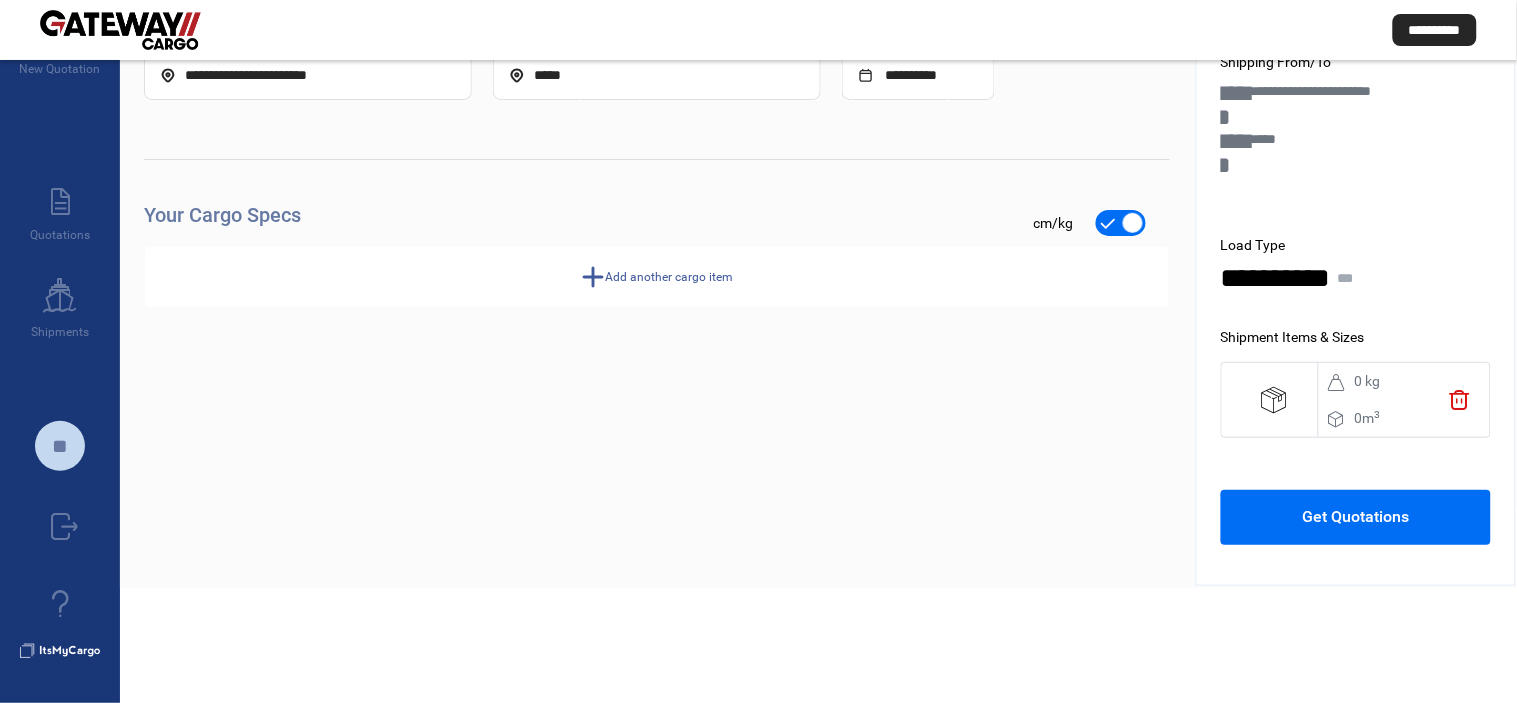 click on "add" 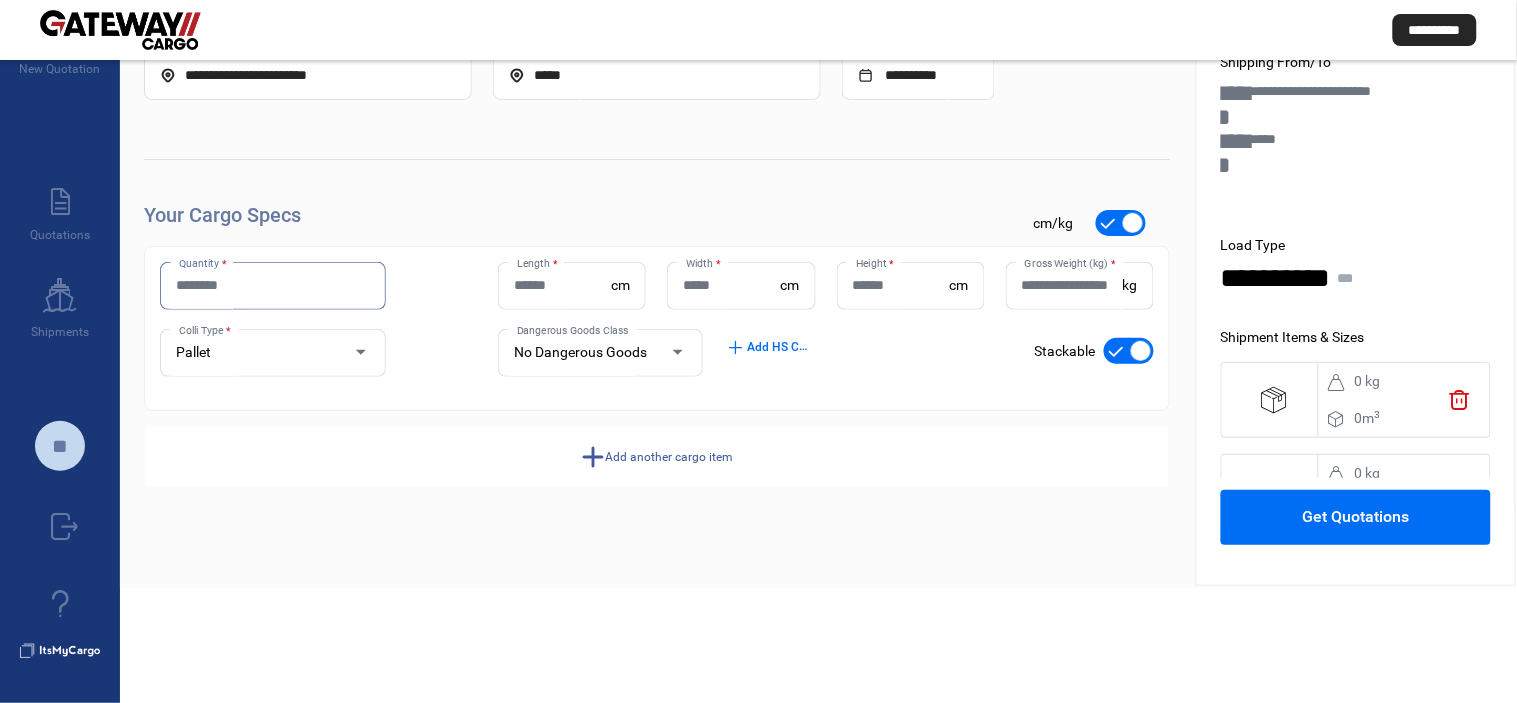click on "Quantity *" at bounding box center (273, 285) 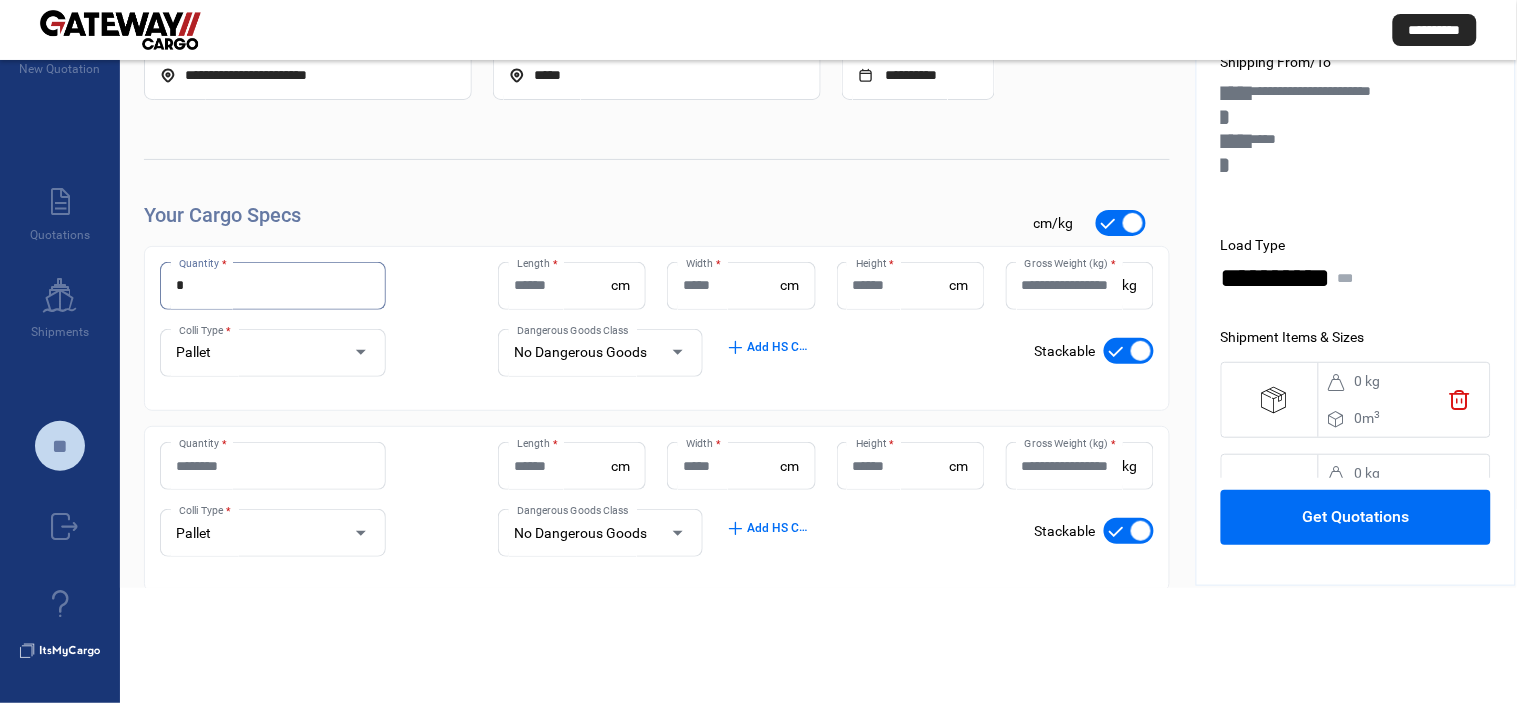 type on "*" 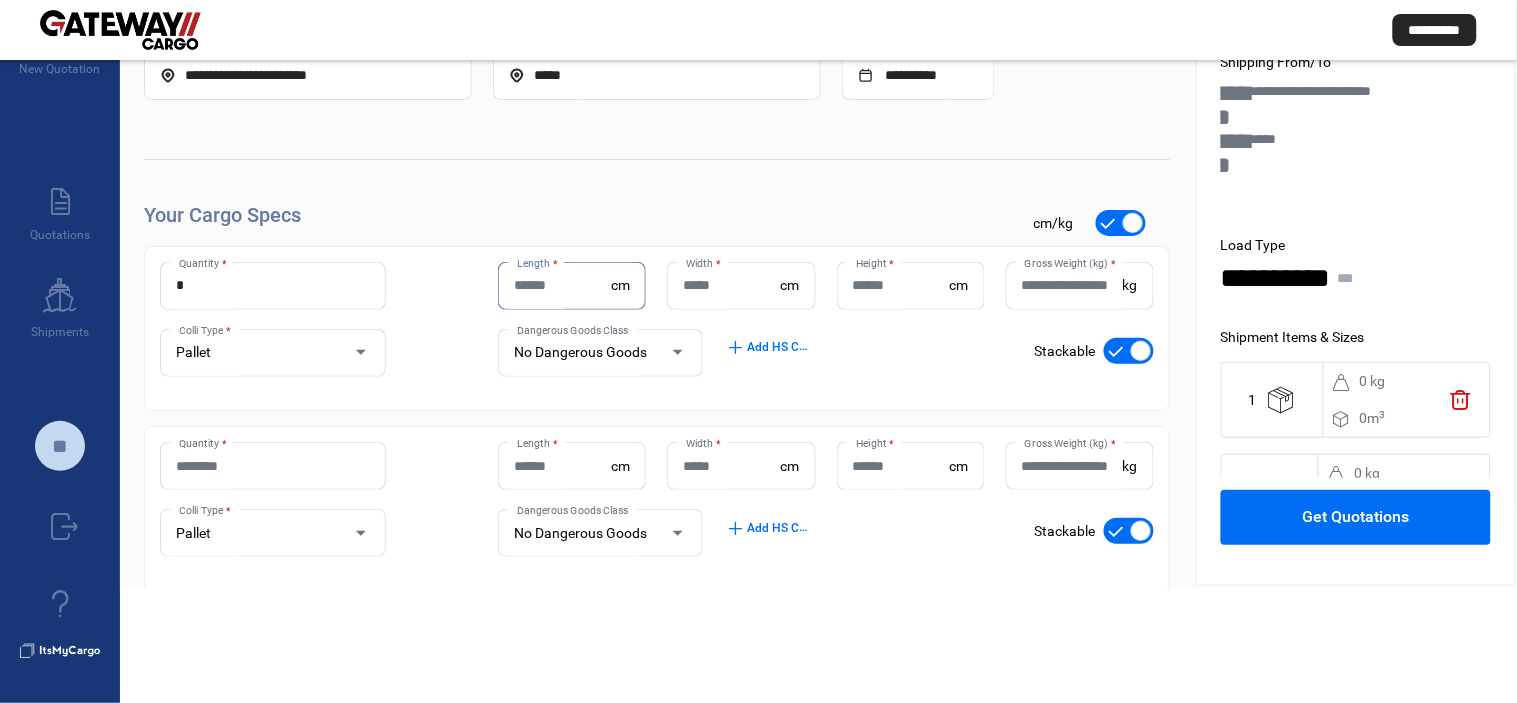 click on "Length  *" at bounding box center [562, 285] 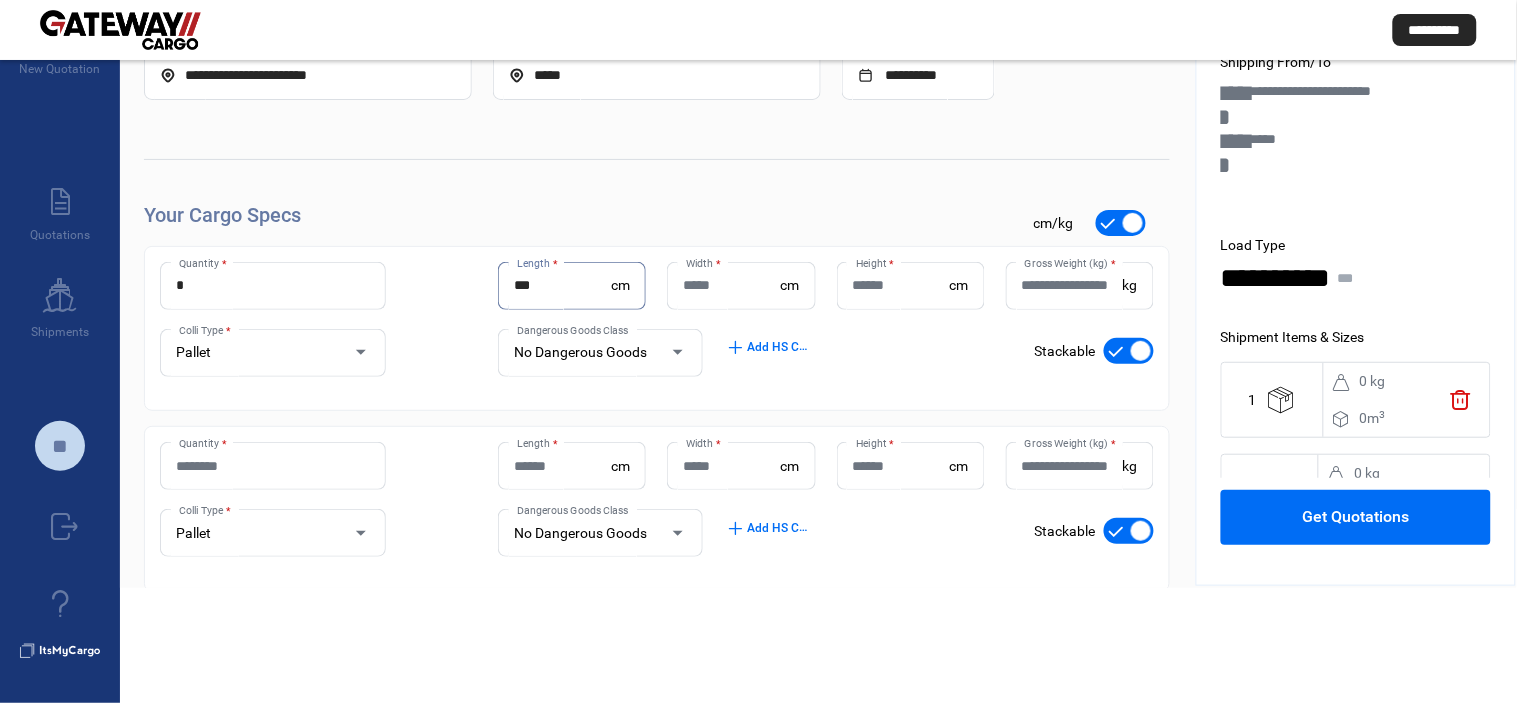type on "***" 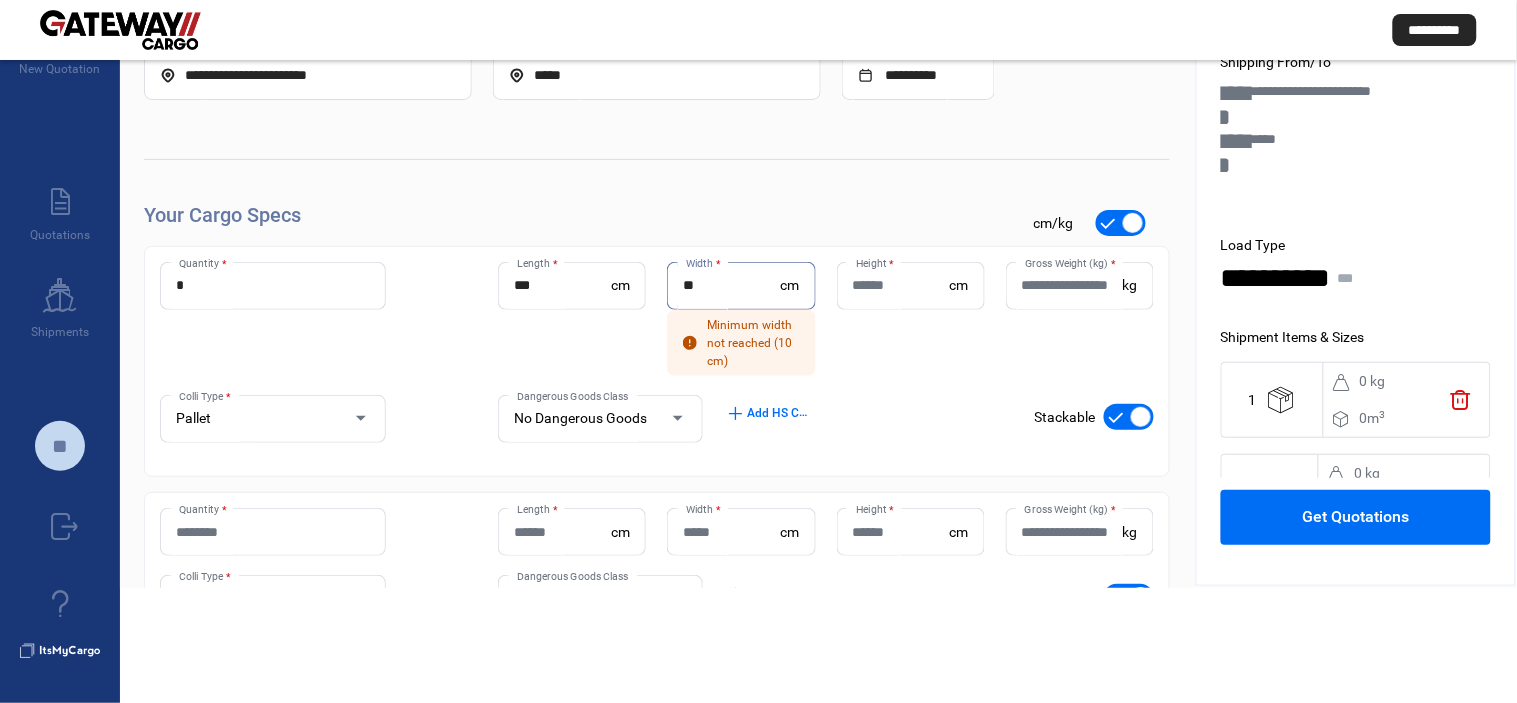 type on "**" 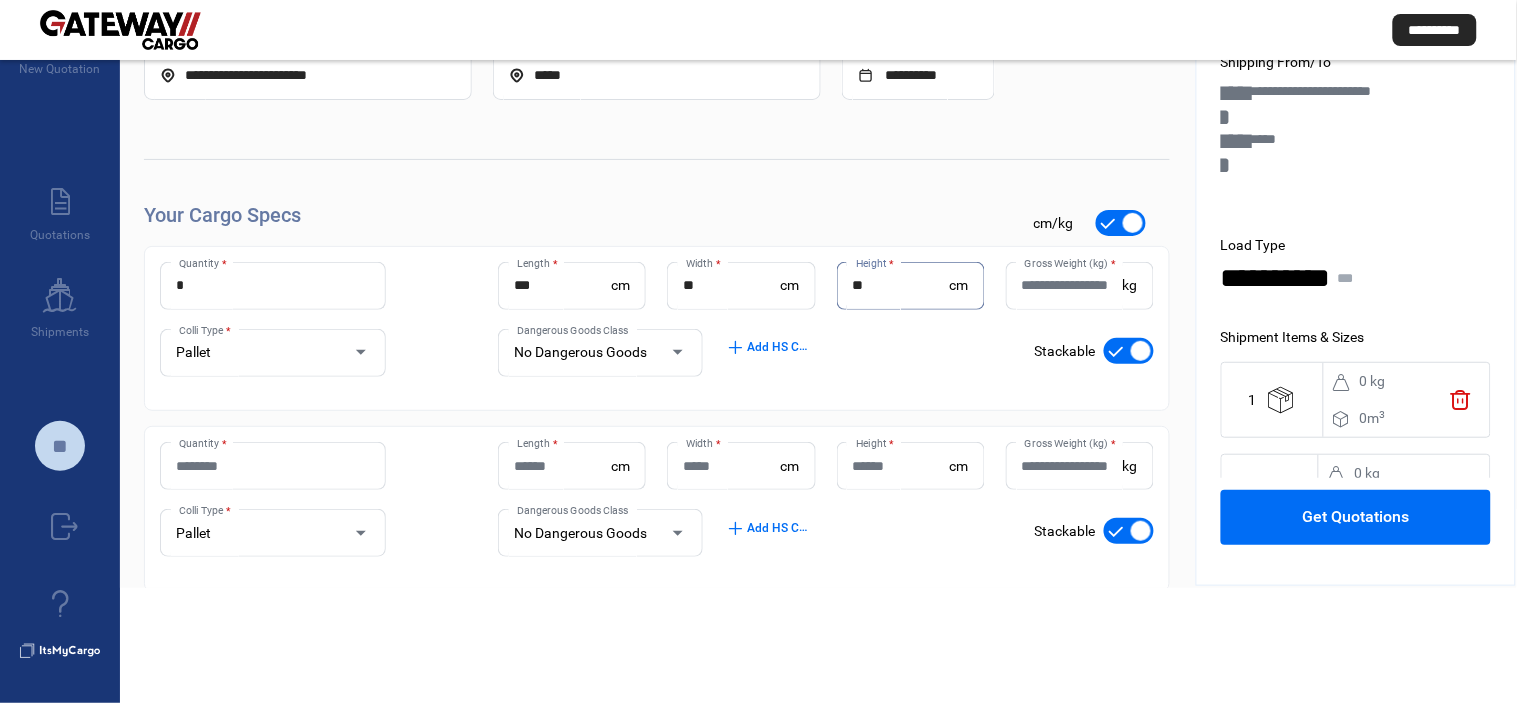 type on "**" 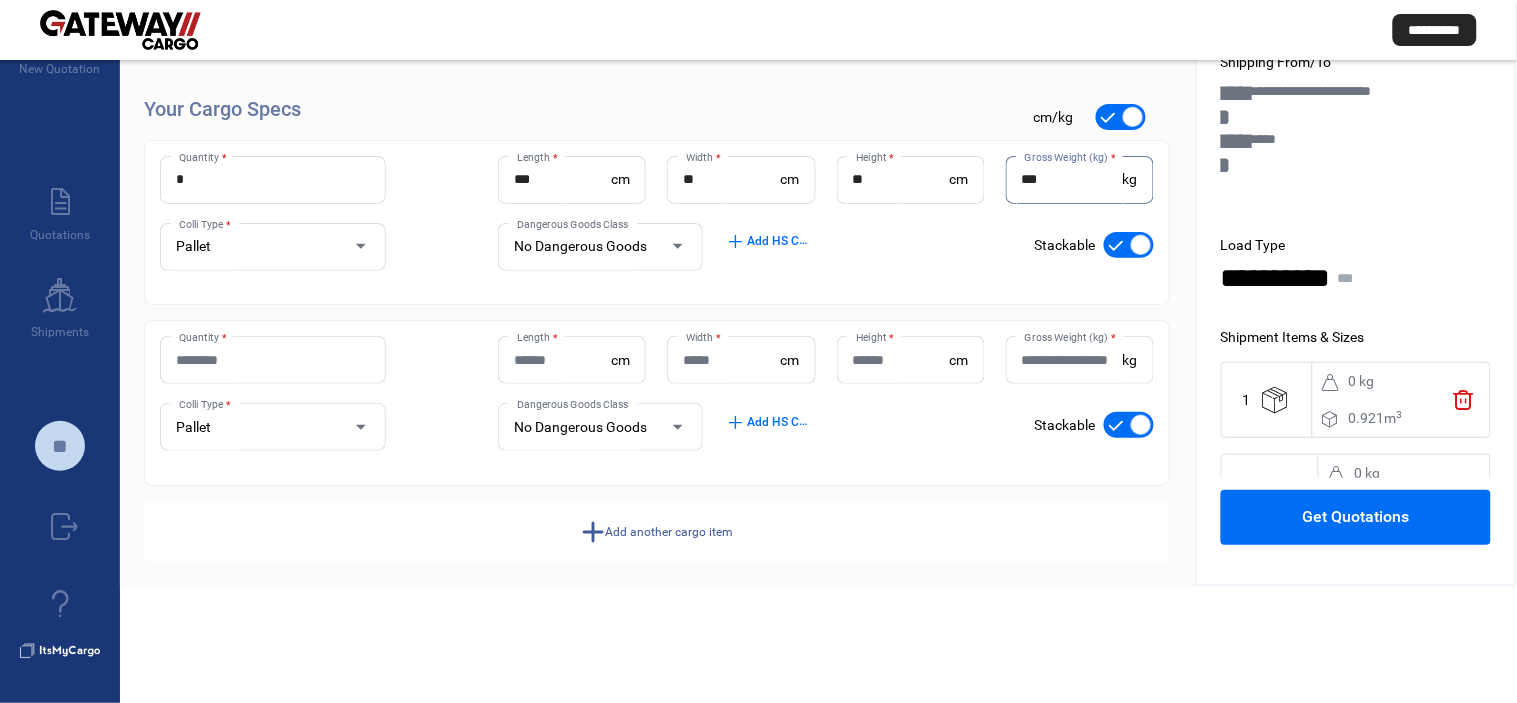 scroll, scrollTop: 111, scrollLeft: 0, axis: vertical 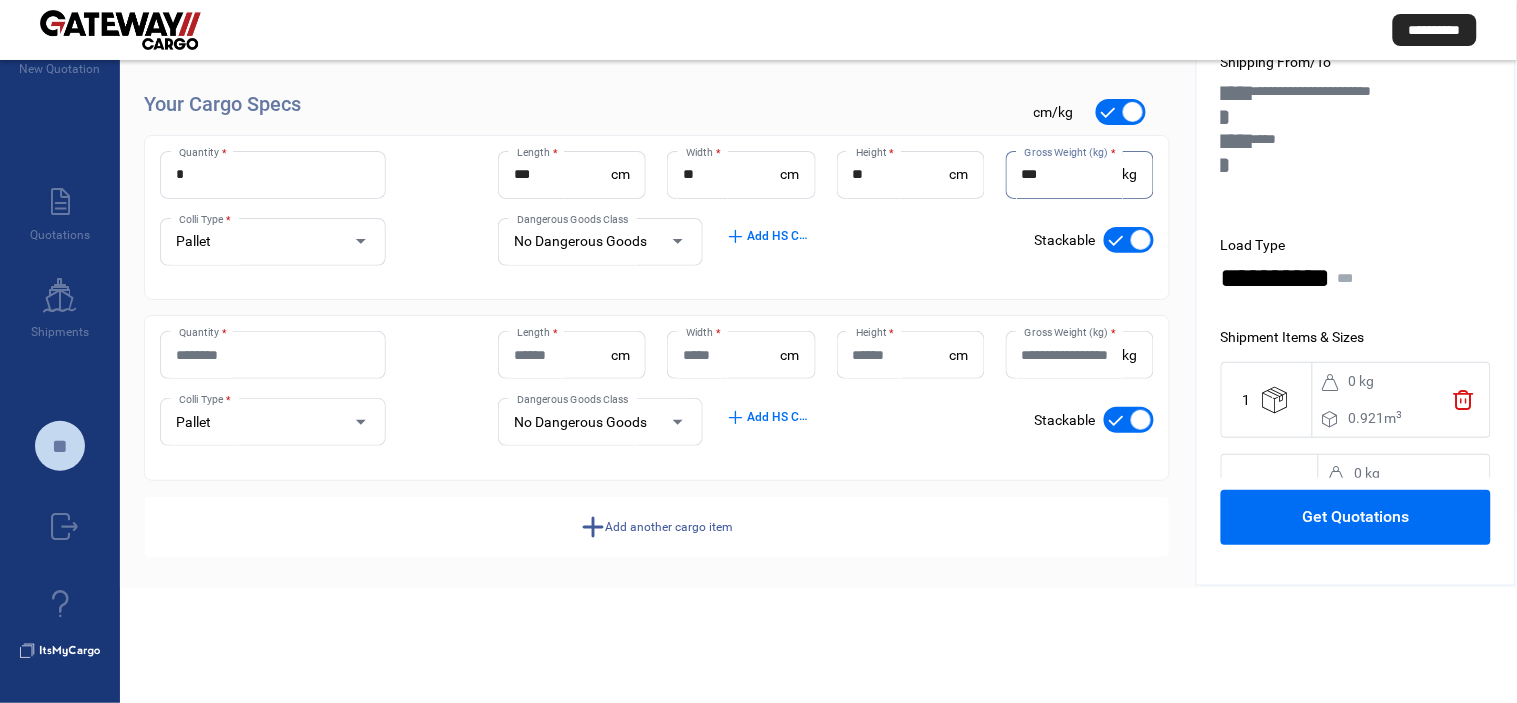 type on "***" 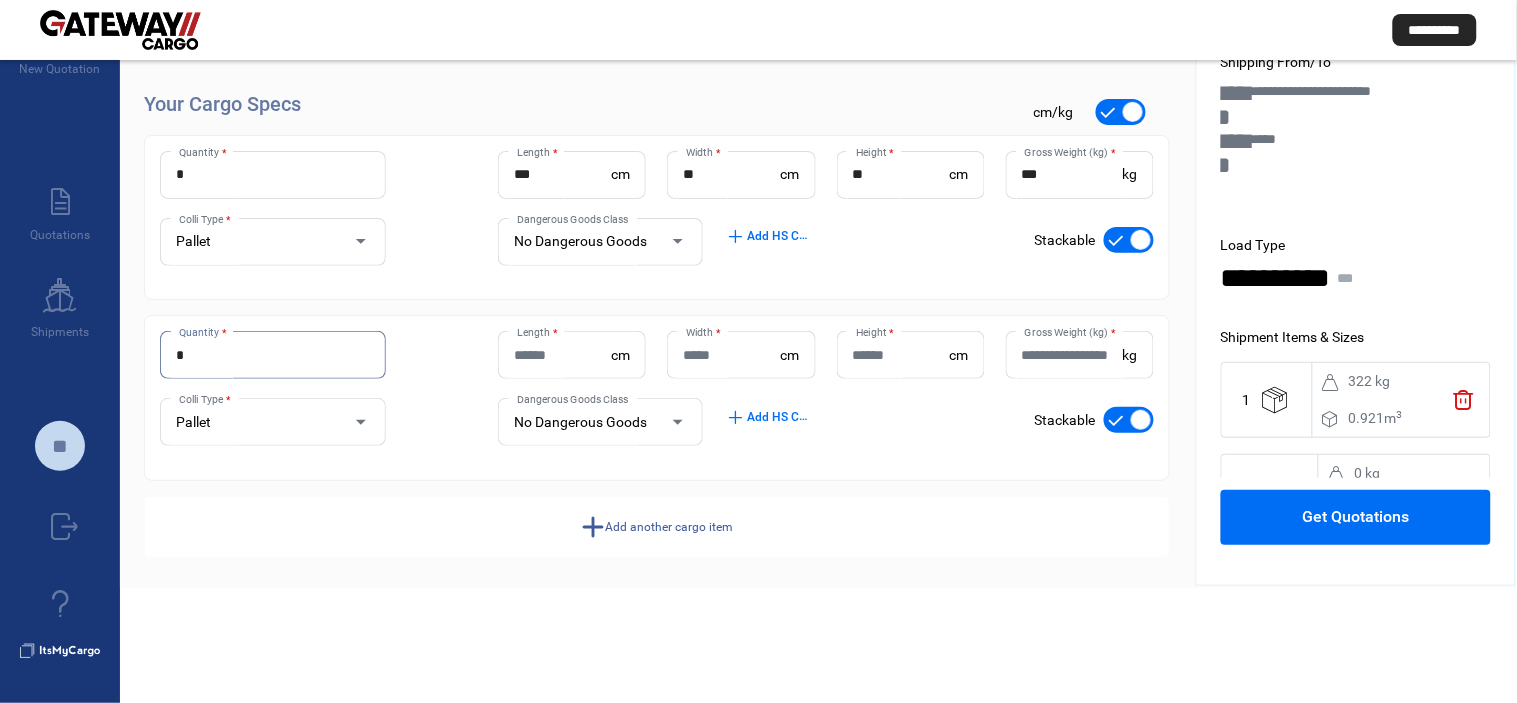 type on "*" 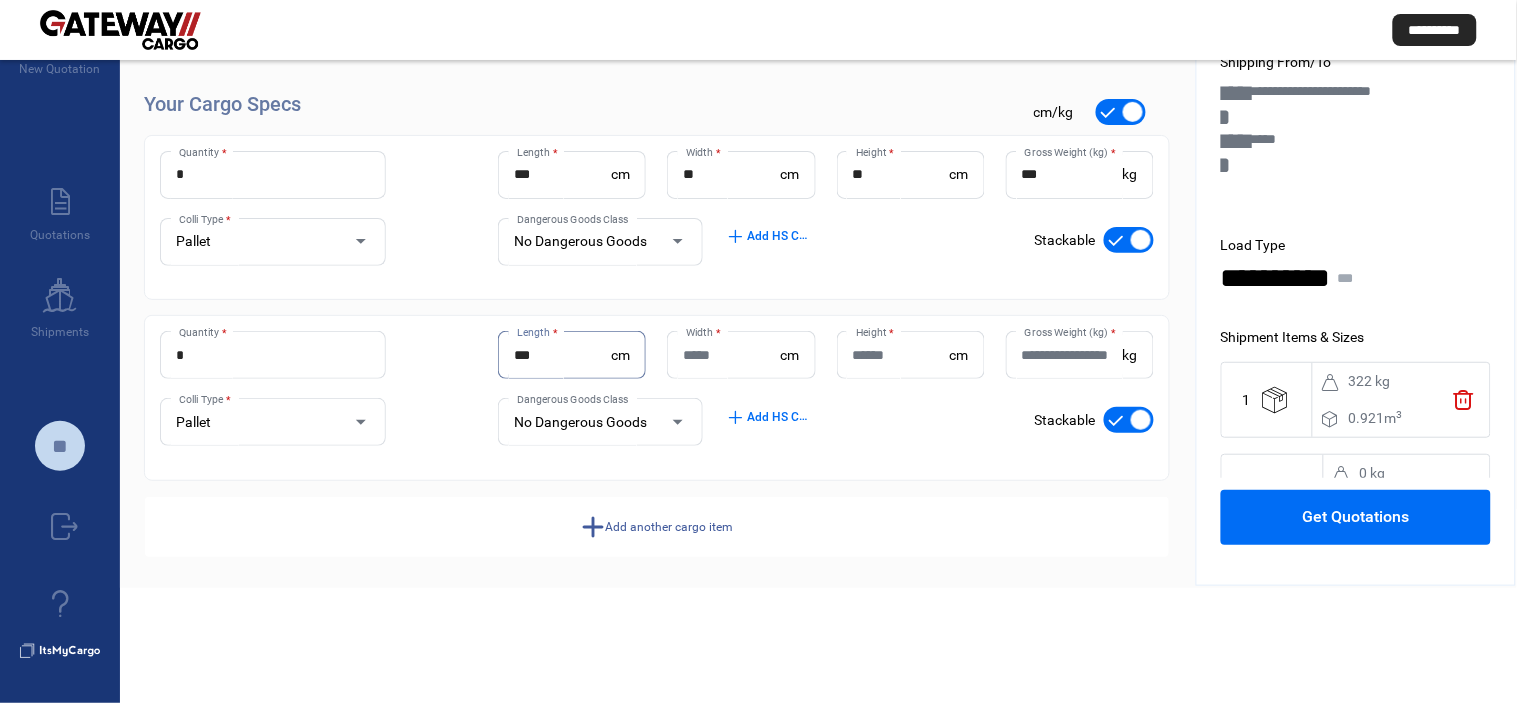 type on "***" 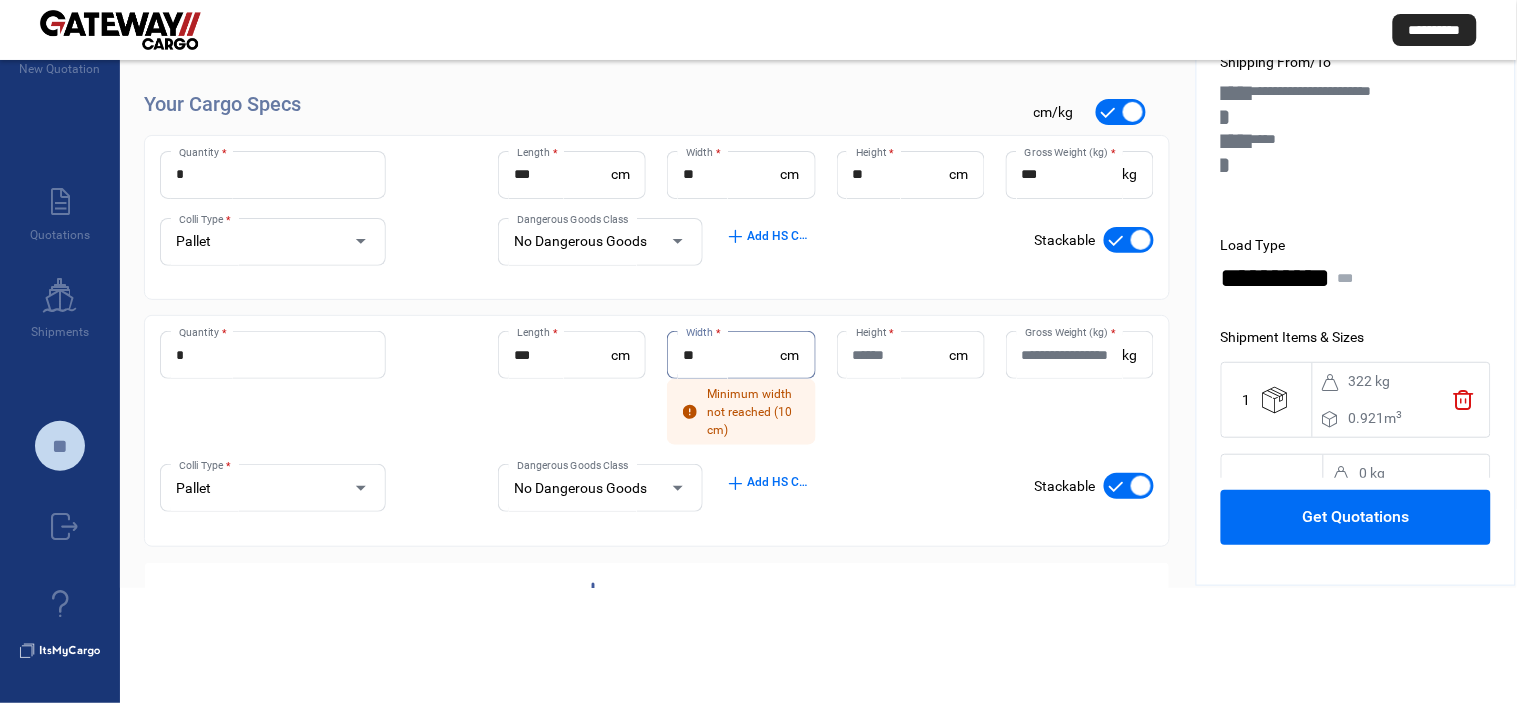 type on "**" 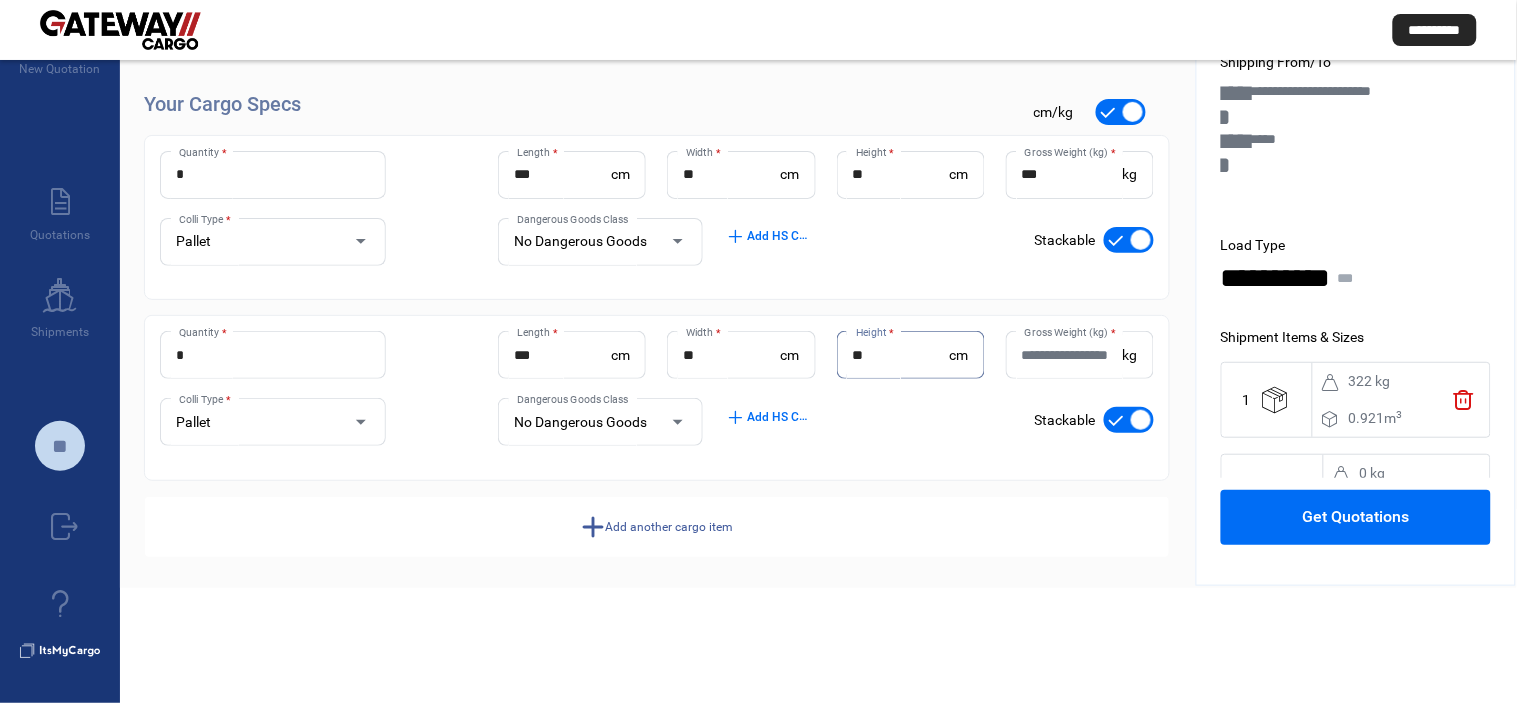 type on "**" 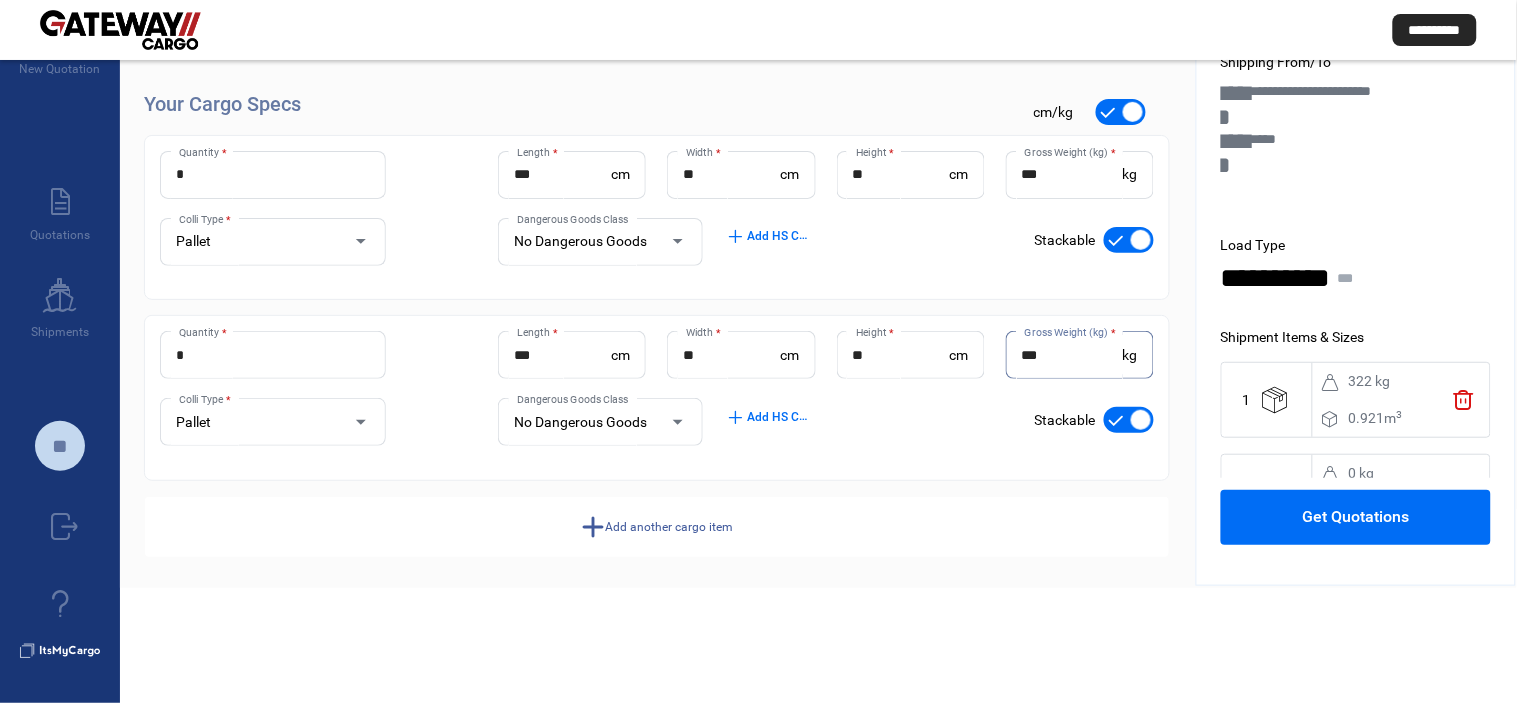 type on "***" 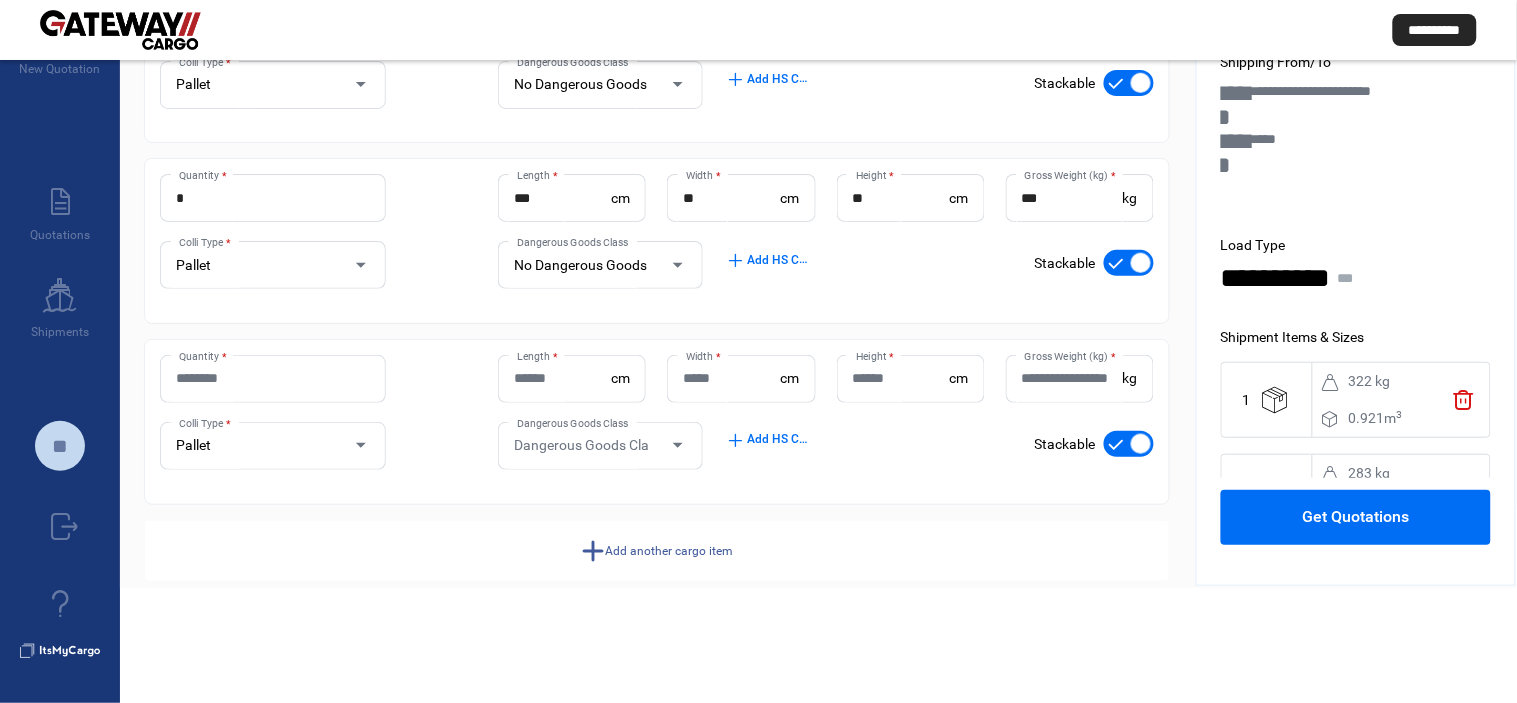 scroll, scrollTop: 302, scrollLeft: 0, axis: vertical 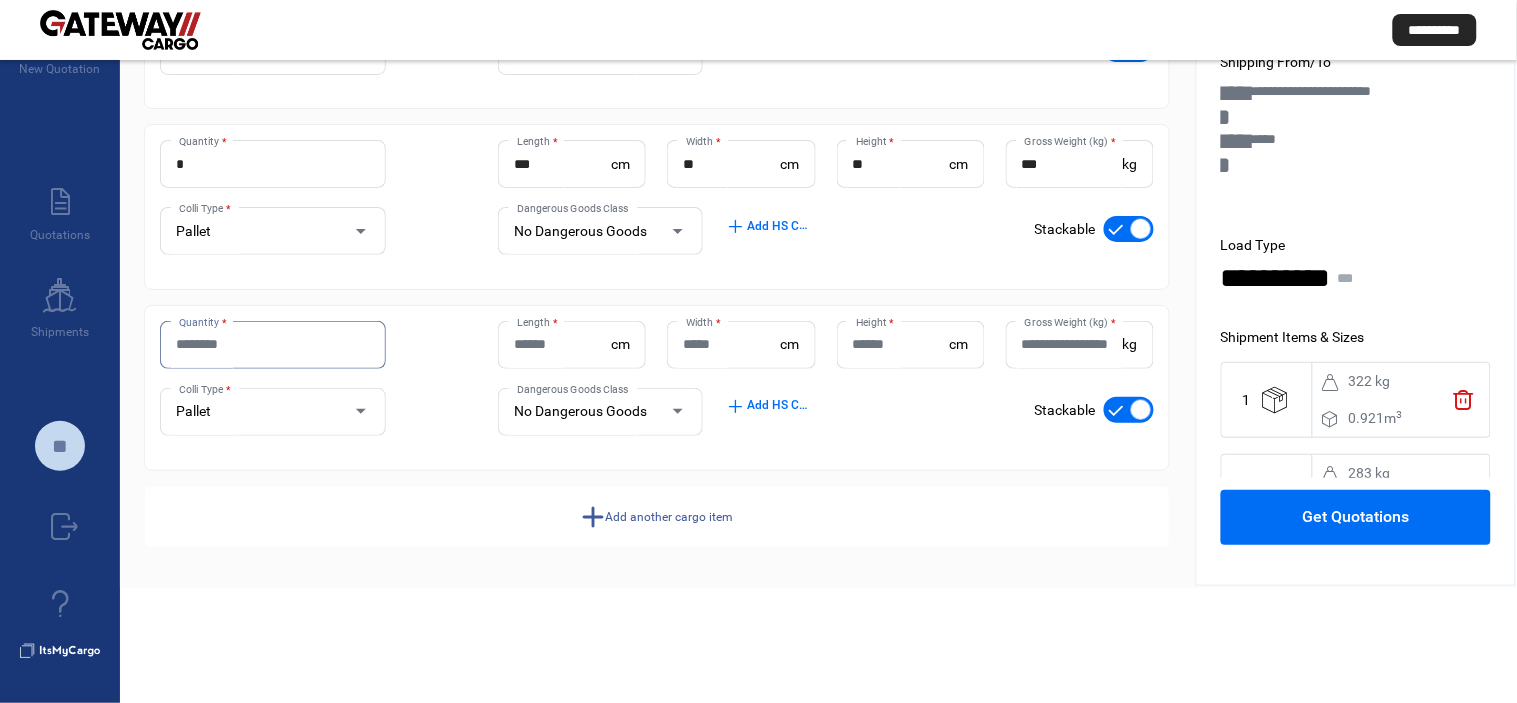 click on "Quantity *" at bounding box center [273, 344] 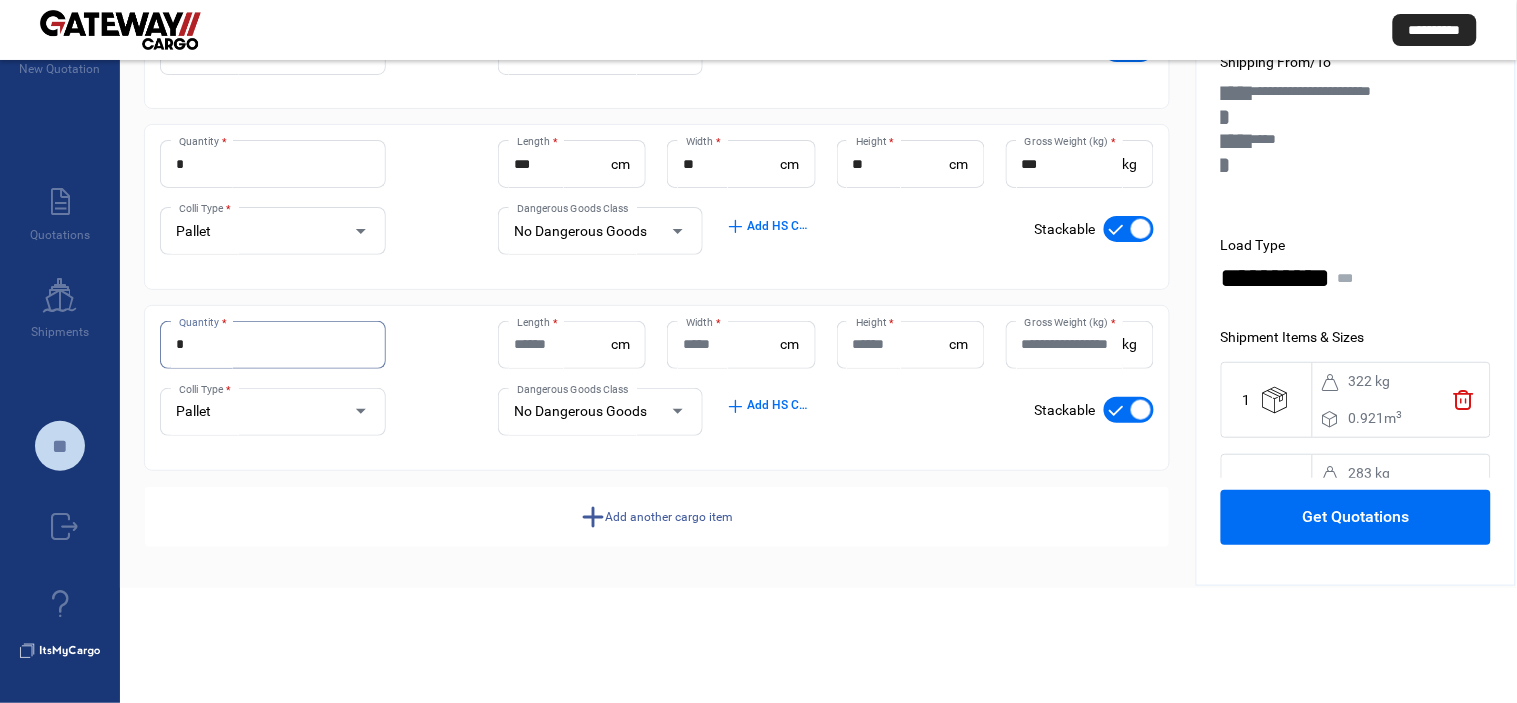 type on "*" 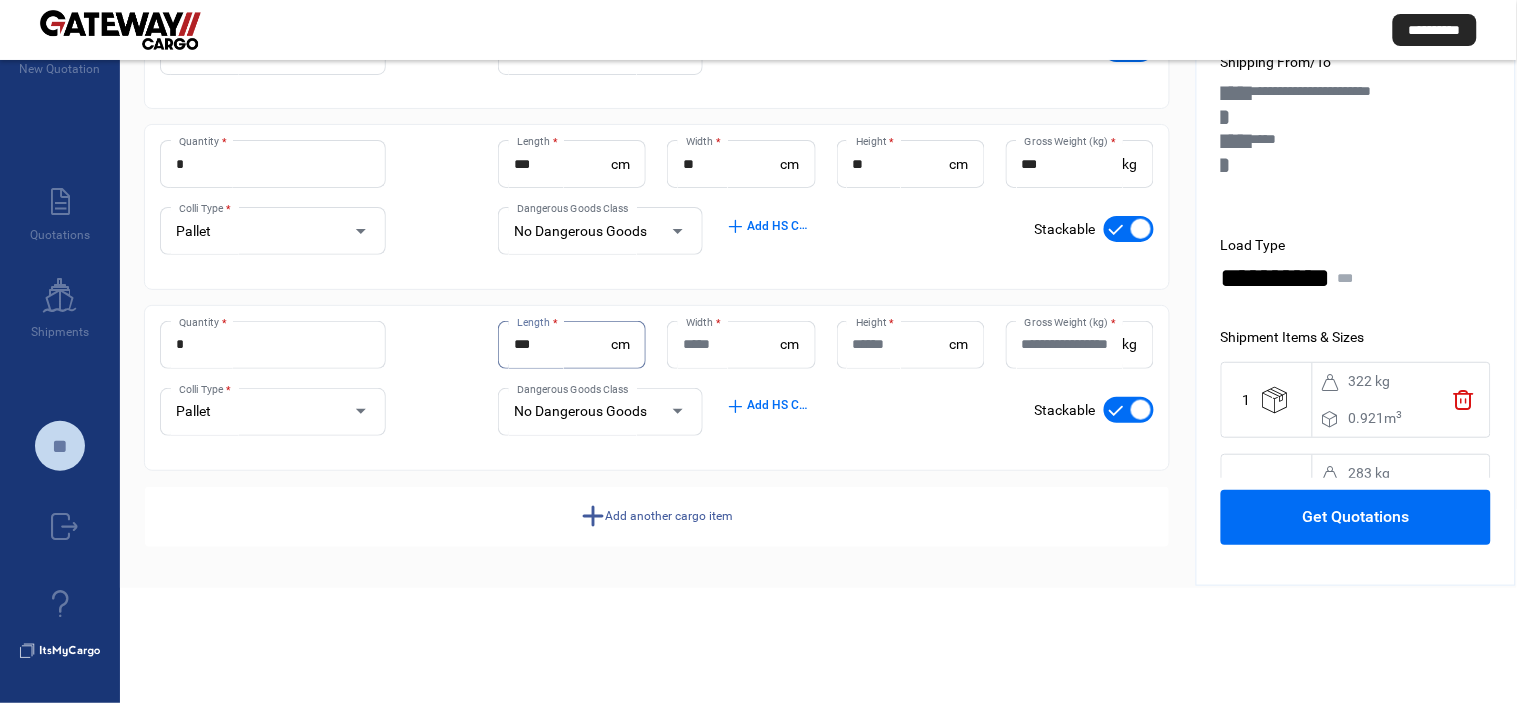 type on "***" 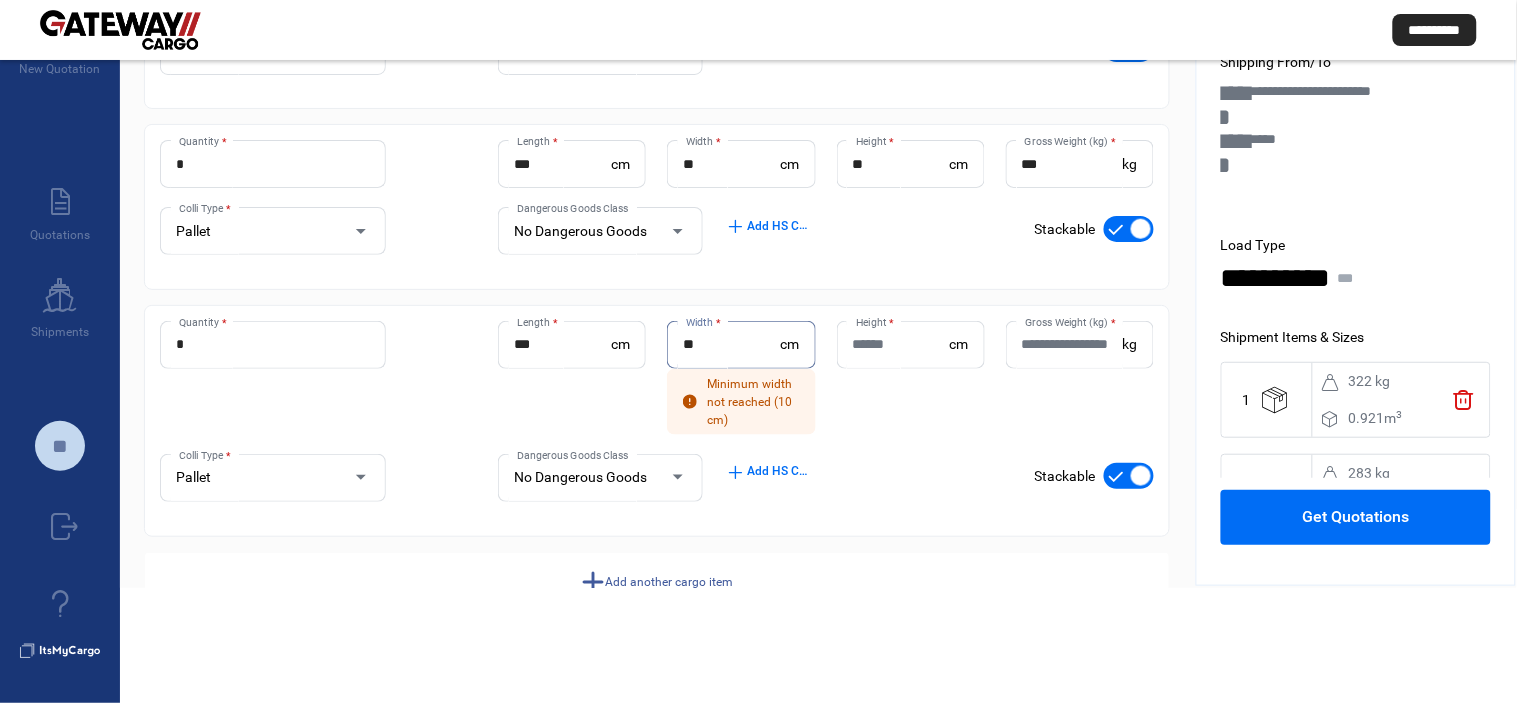 type on "**" 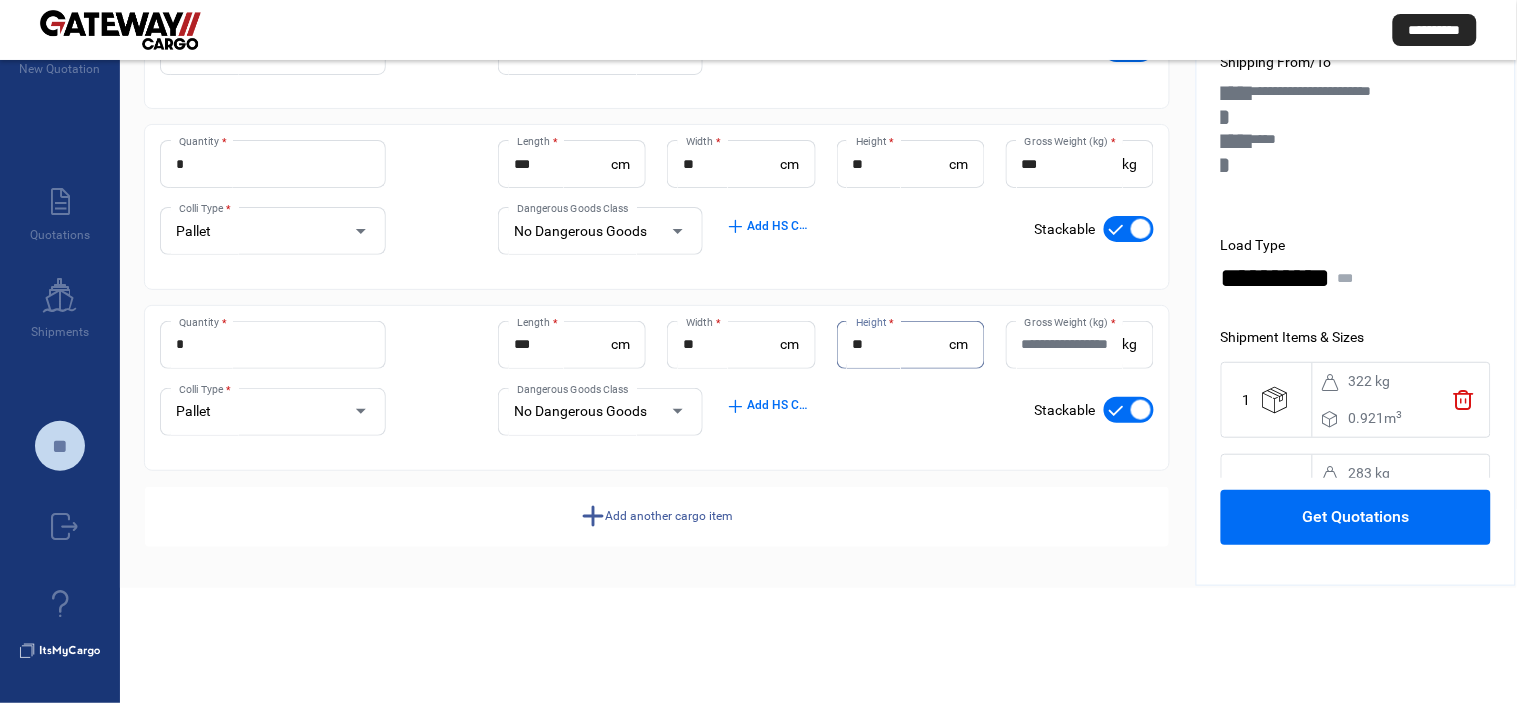 type on "**" 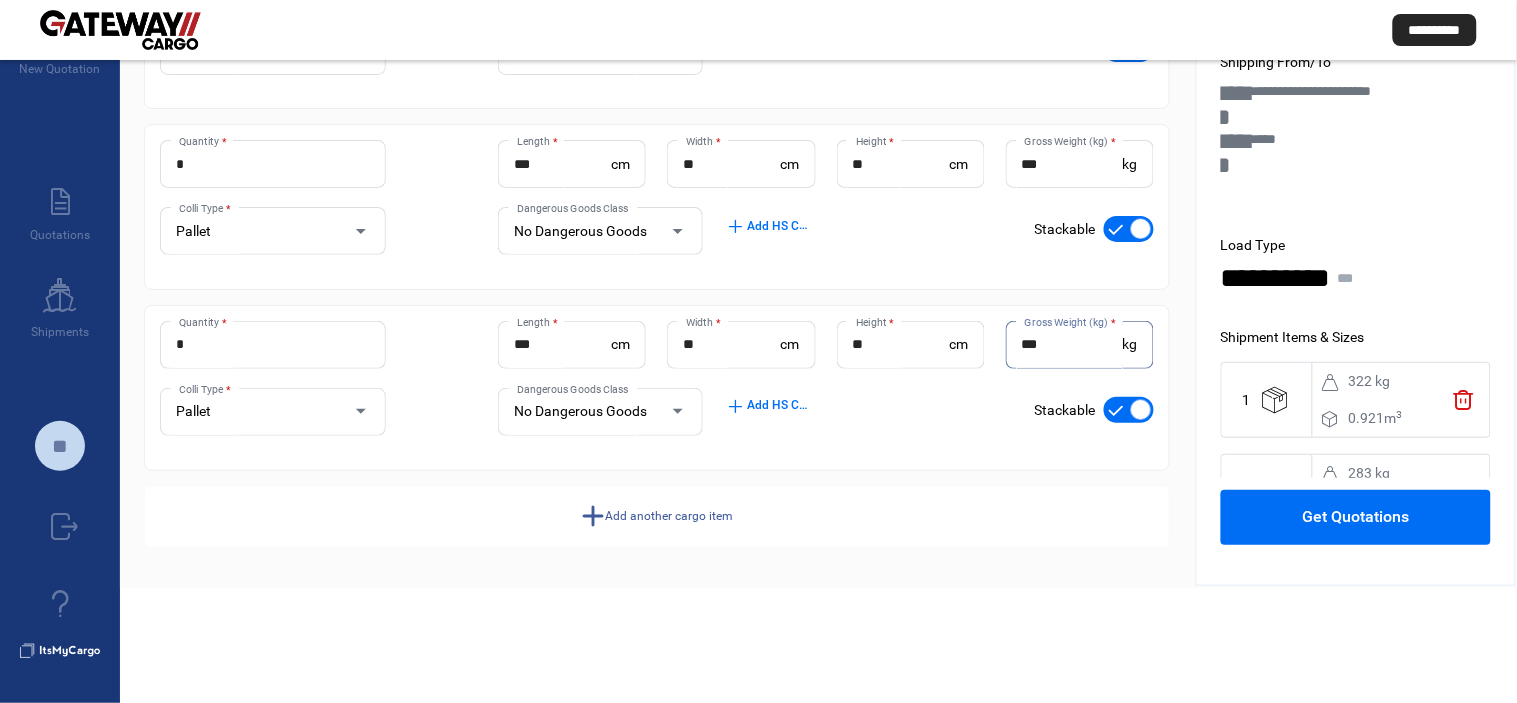 type on "***" 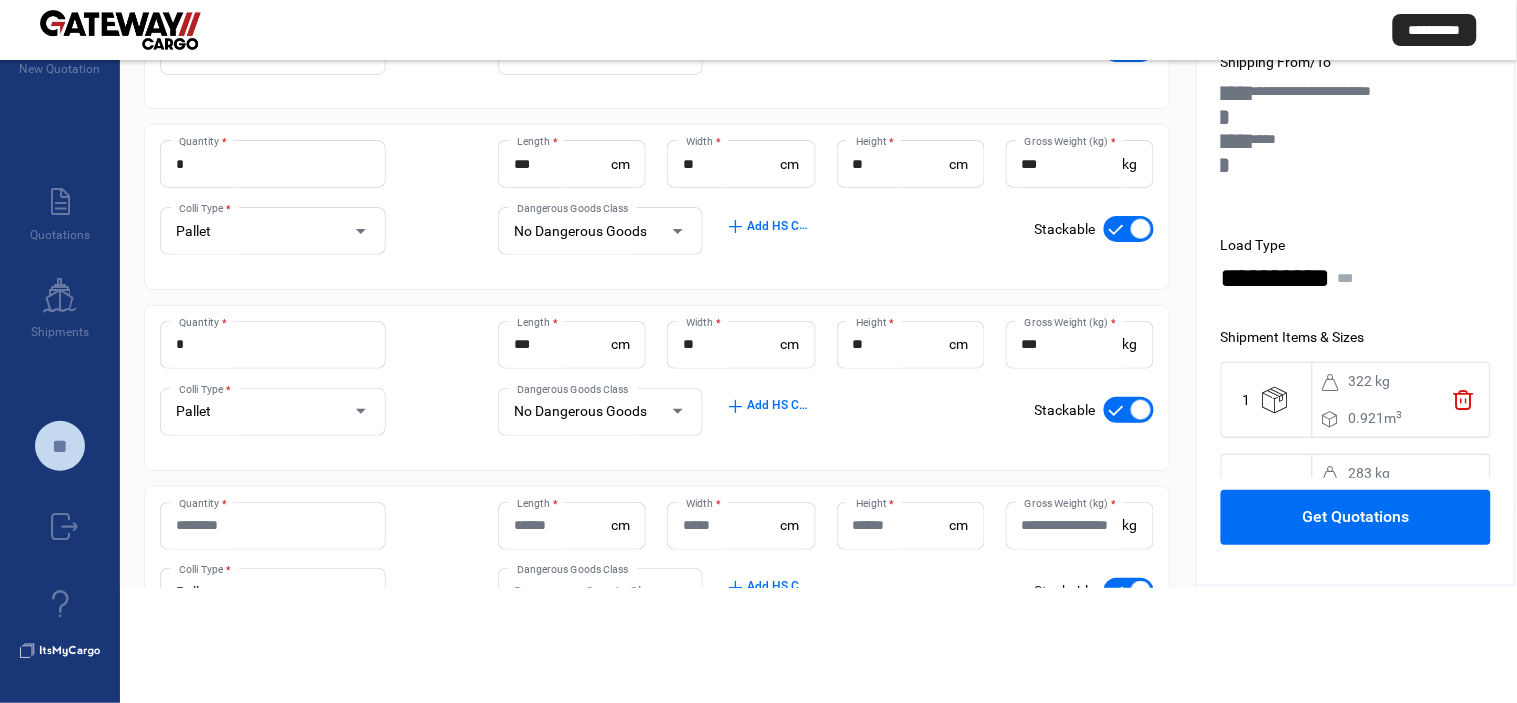 scroll, scrollTop: 482, scrollLeft: 0, axis: vertical 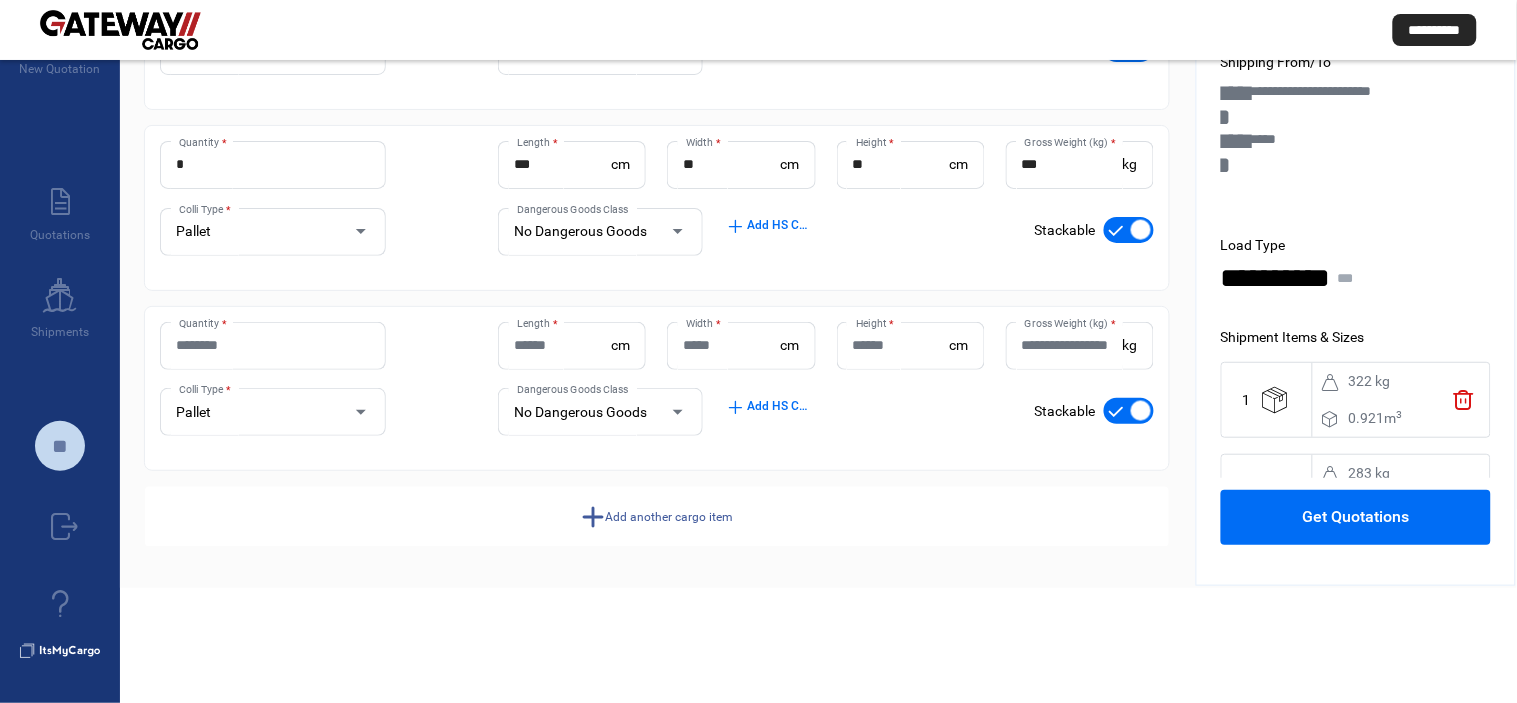 click on "Quantity *" 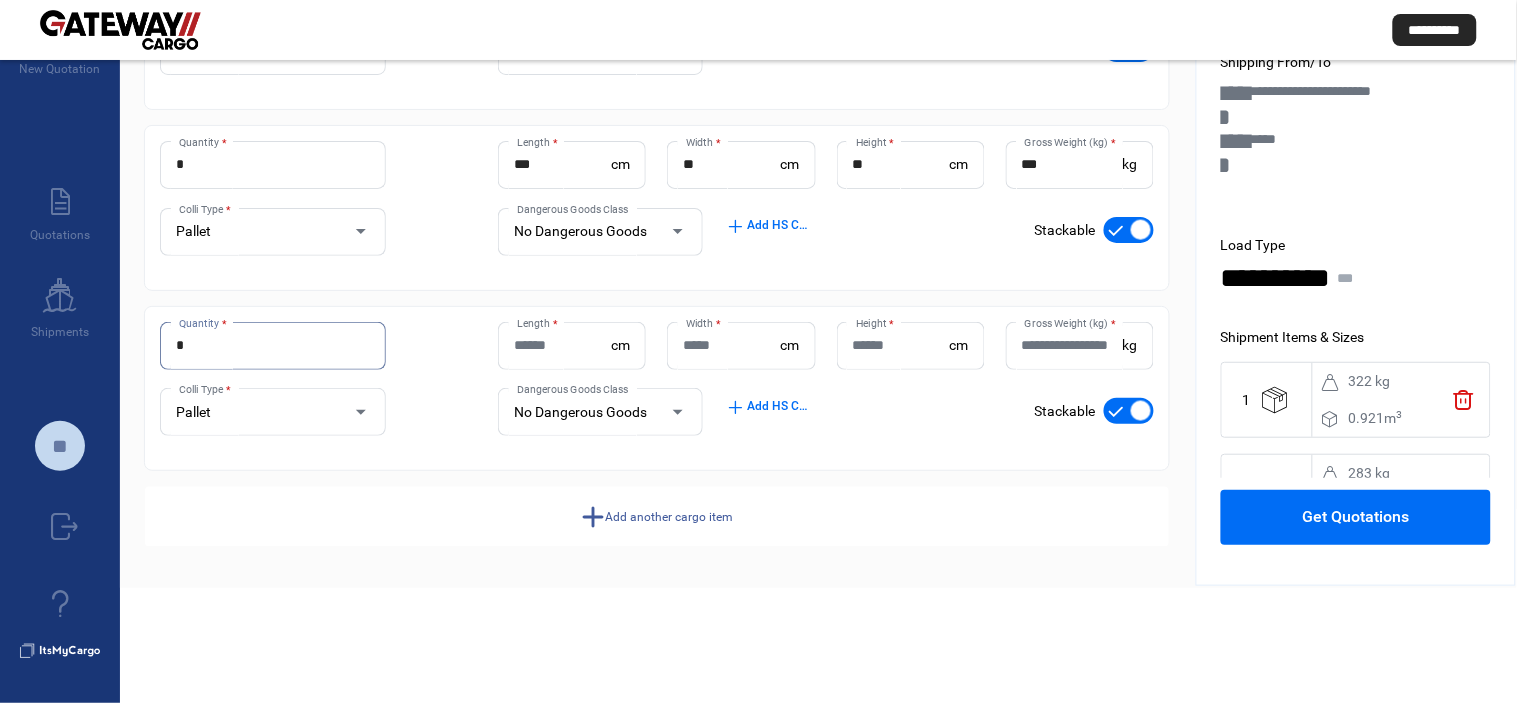 type on "*" 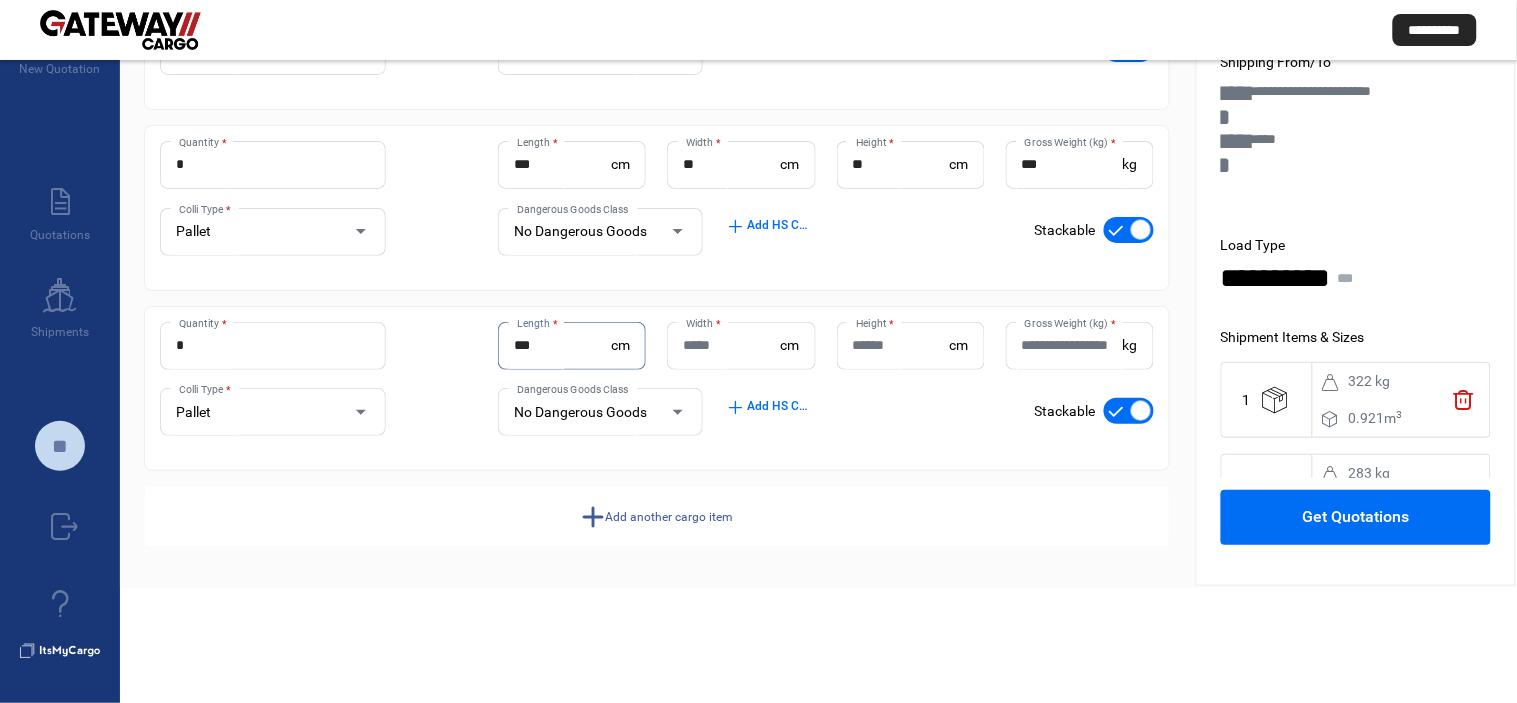 type on "***" 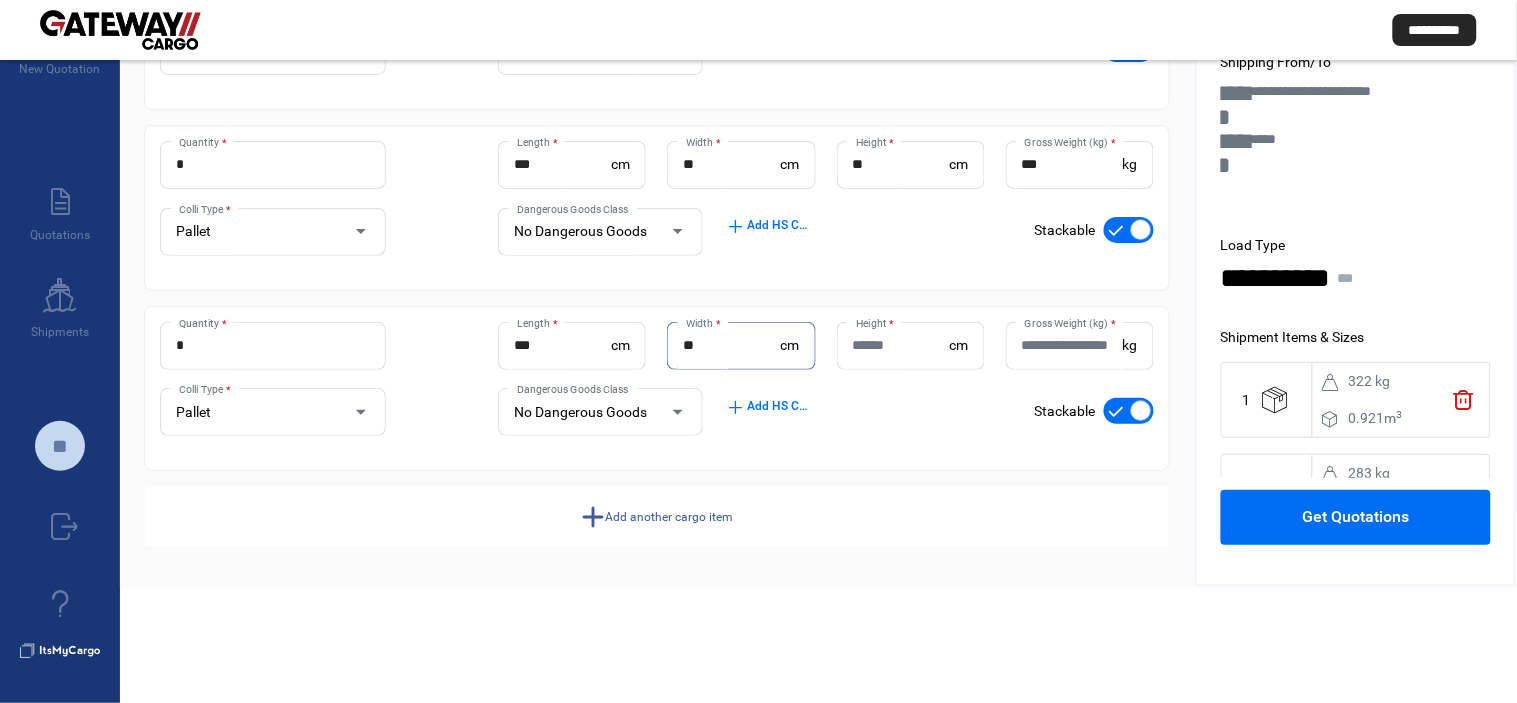type on "**" 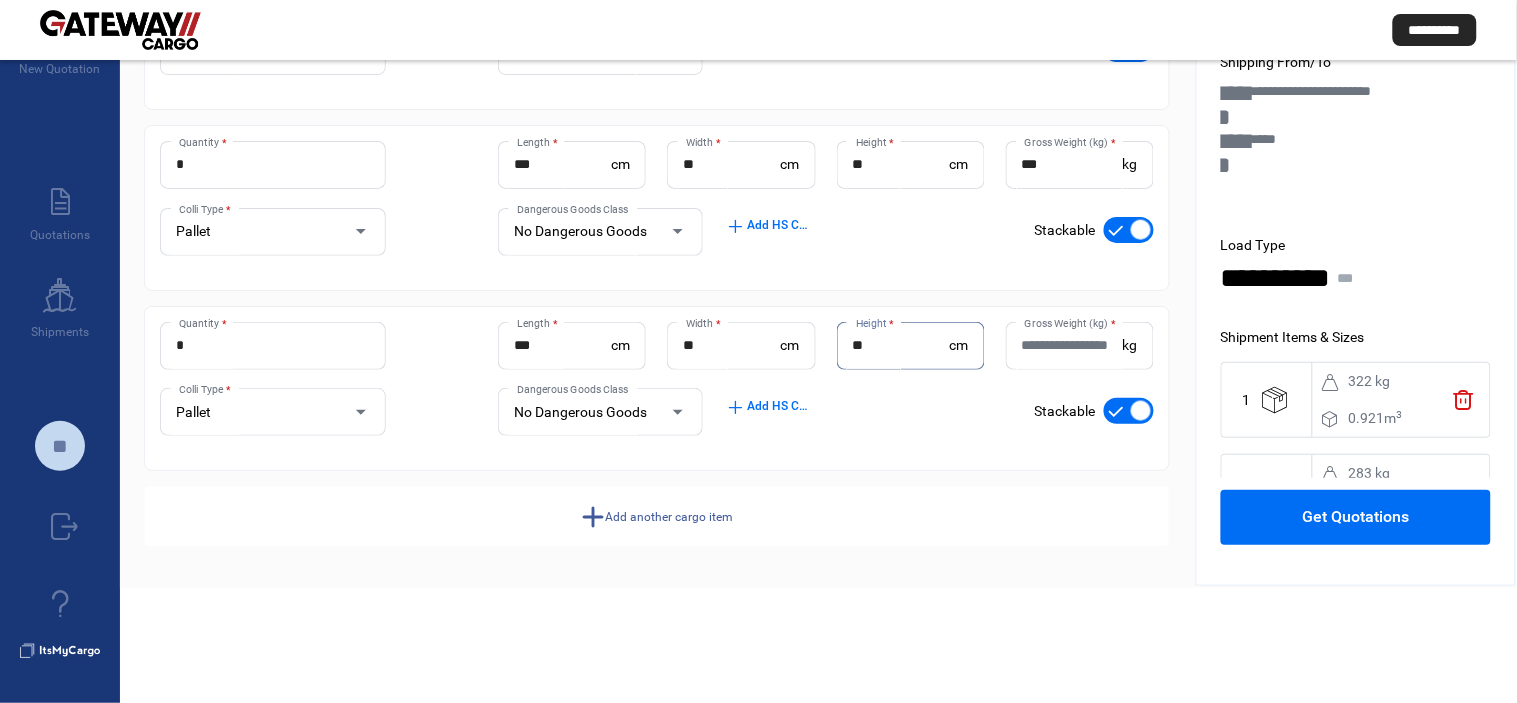 type on "**" 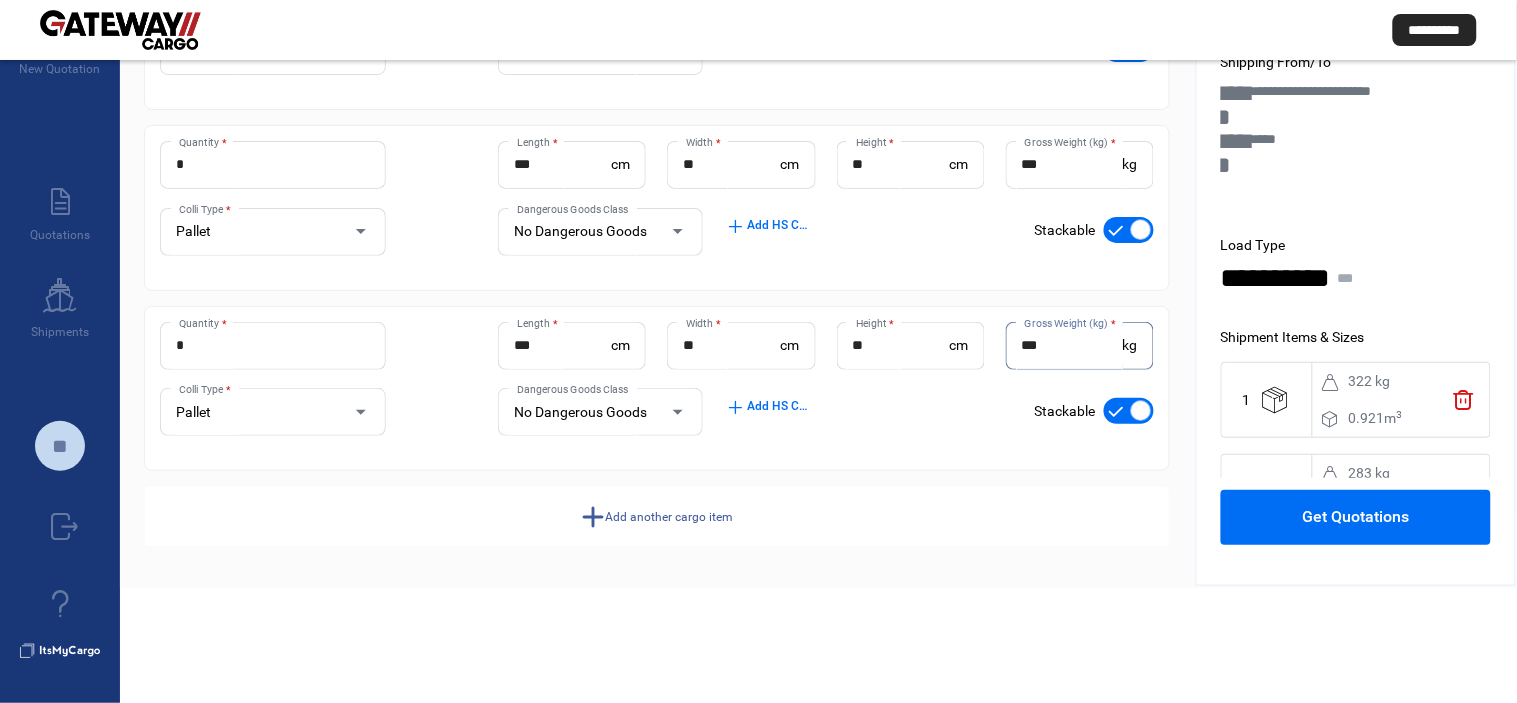 type on "***" 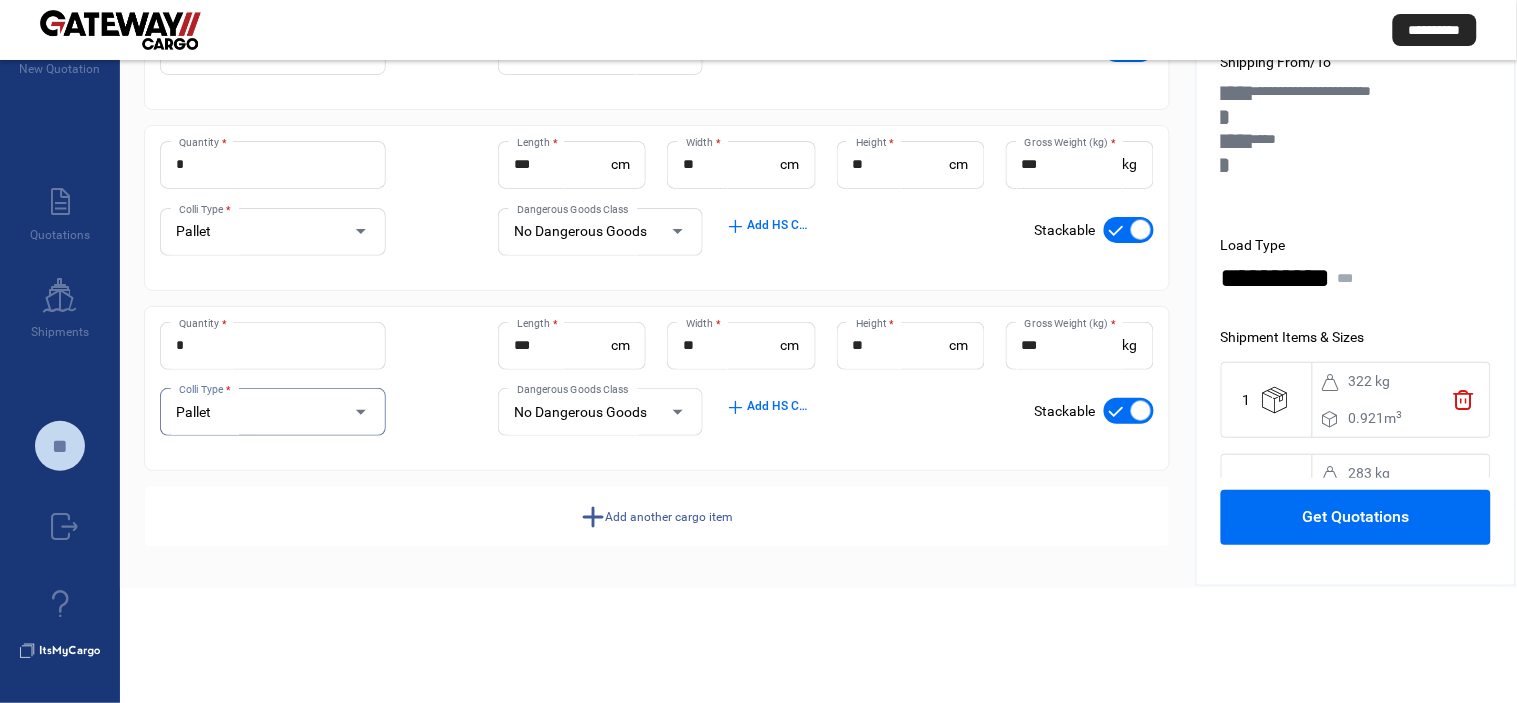 click on "Add another cargo item" 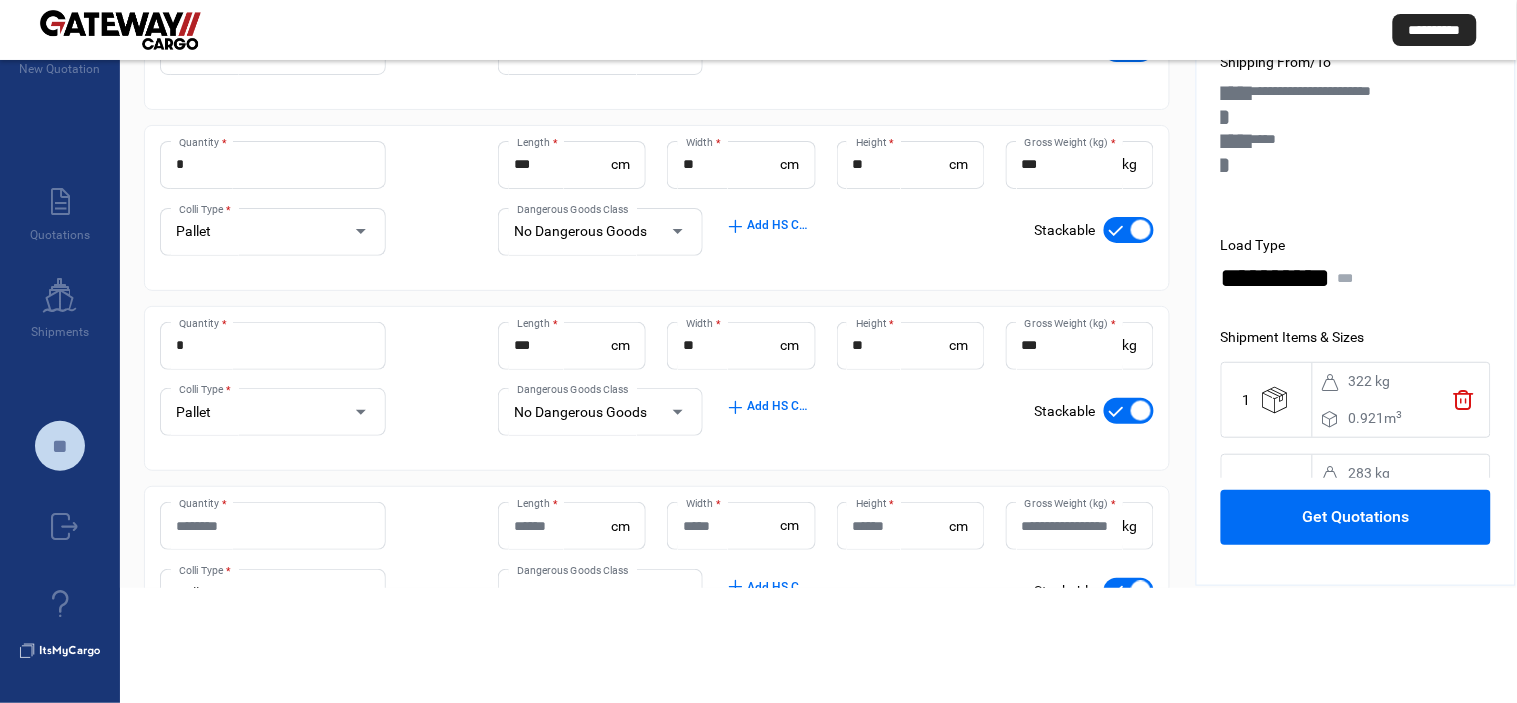 scroll, scrollTop: 663, scrollLeft: 0, axis: vertical 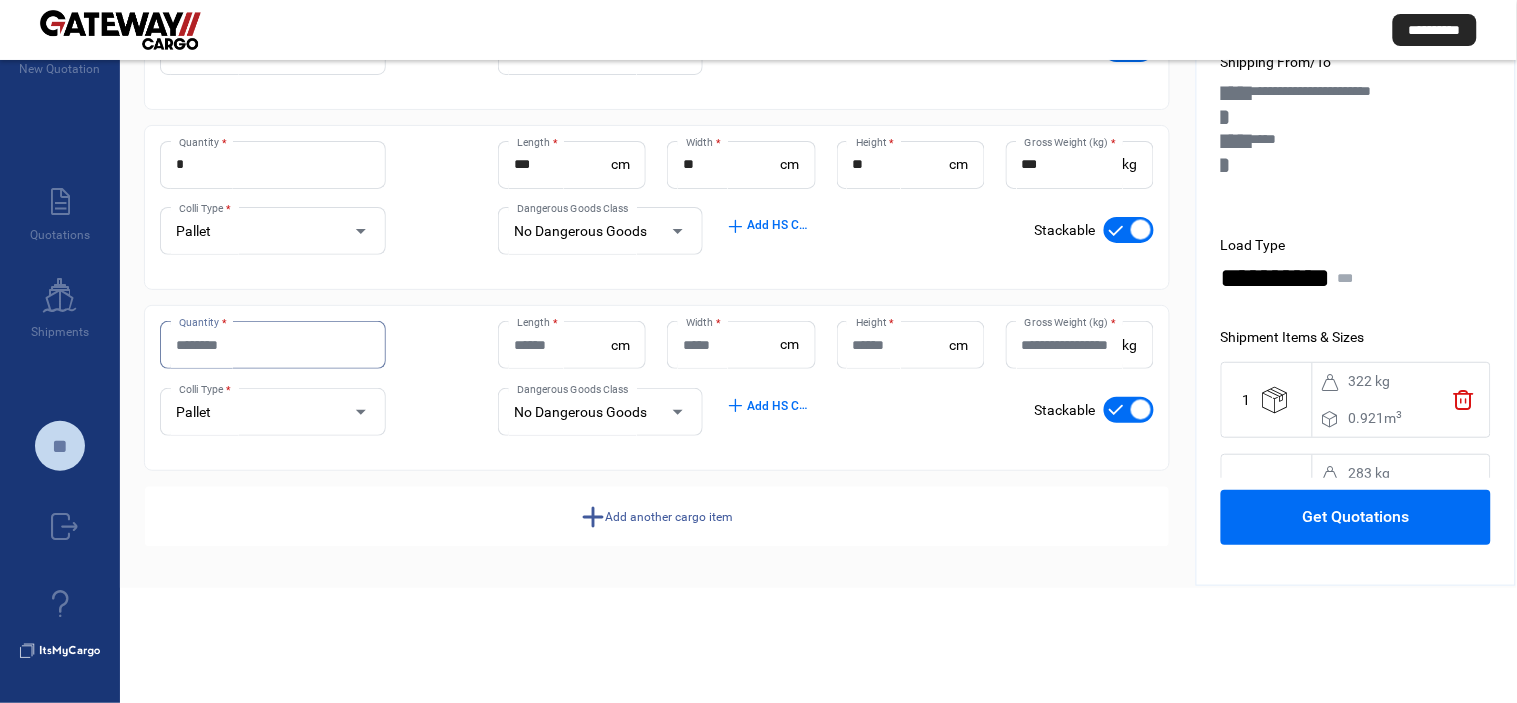 click on "Quantity *" at bounding box center [273, 345] 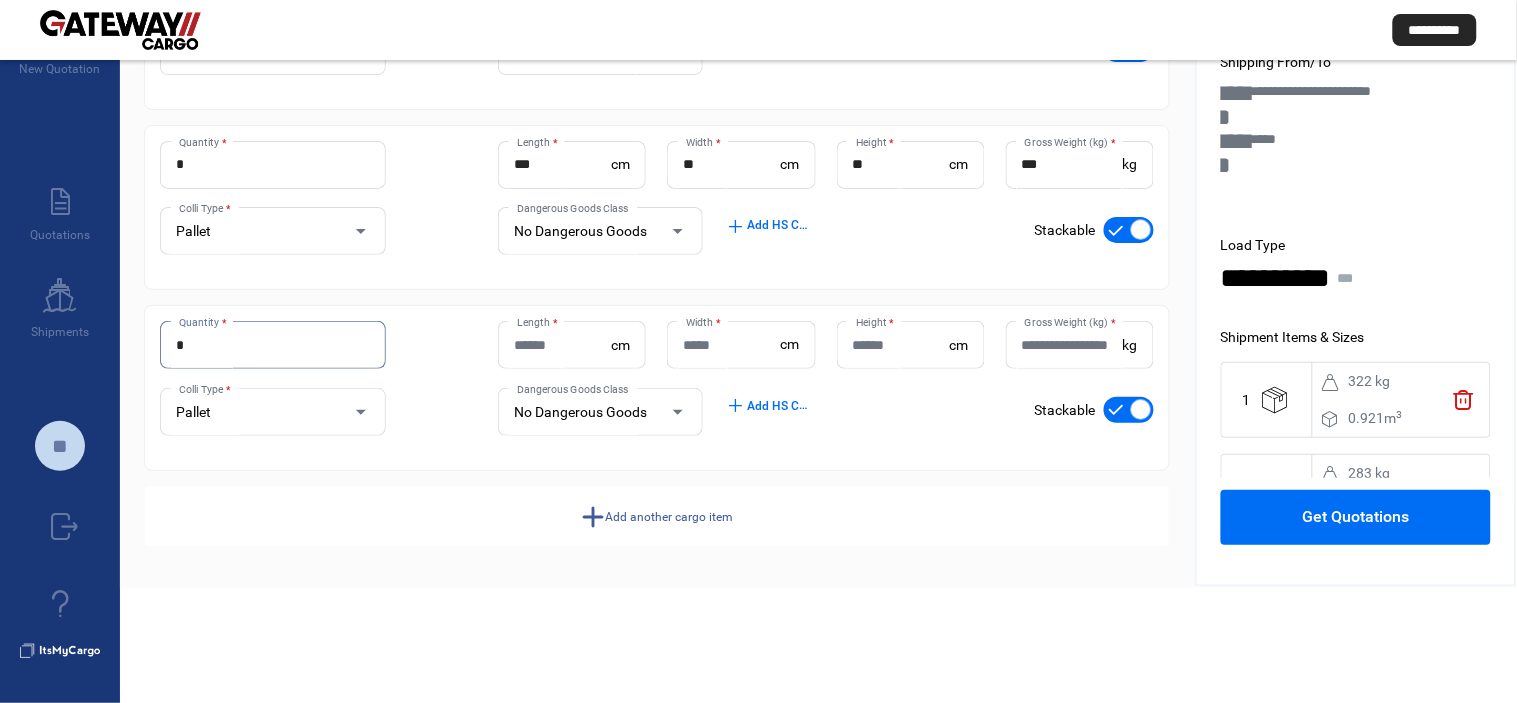 type on "*" 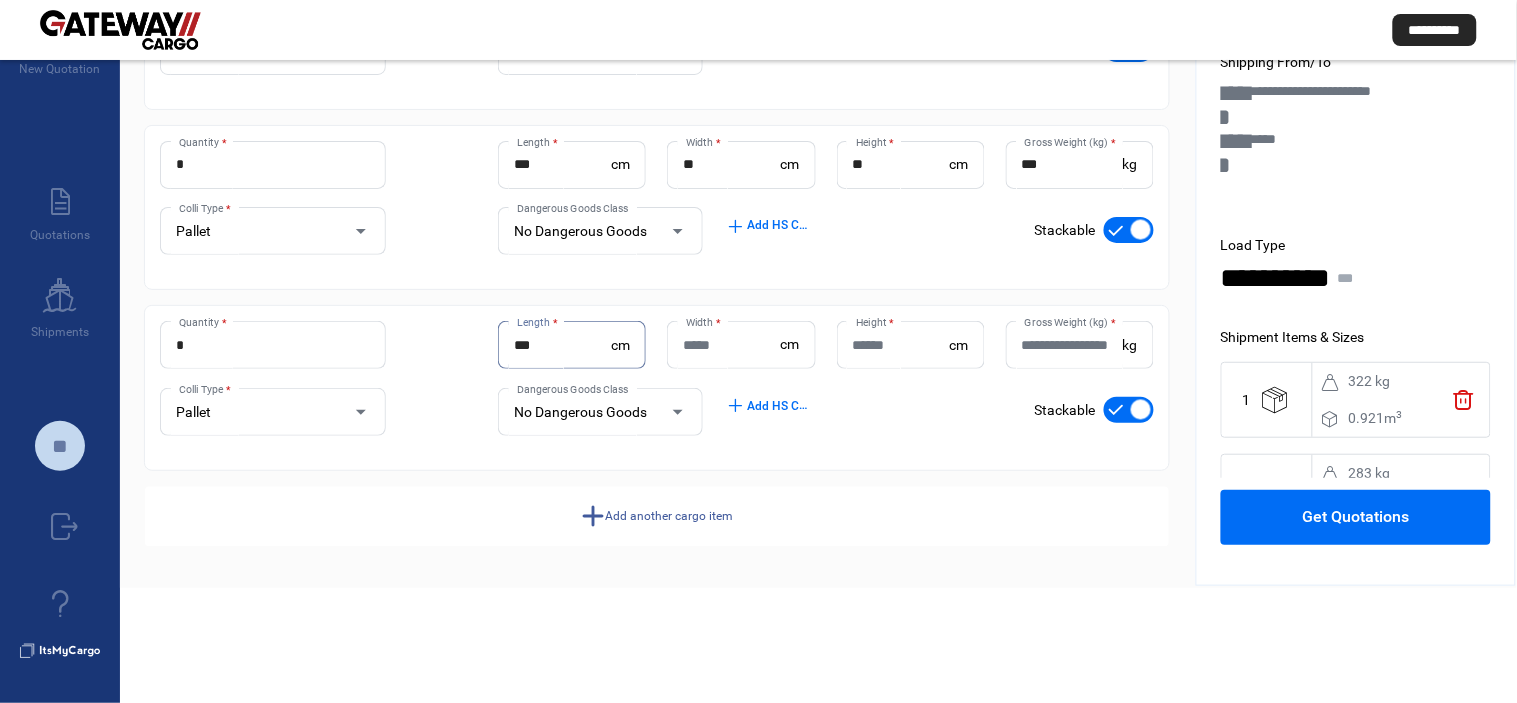 type on "***" 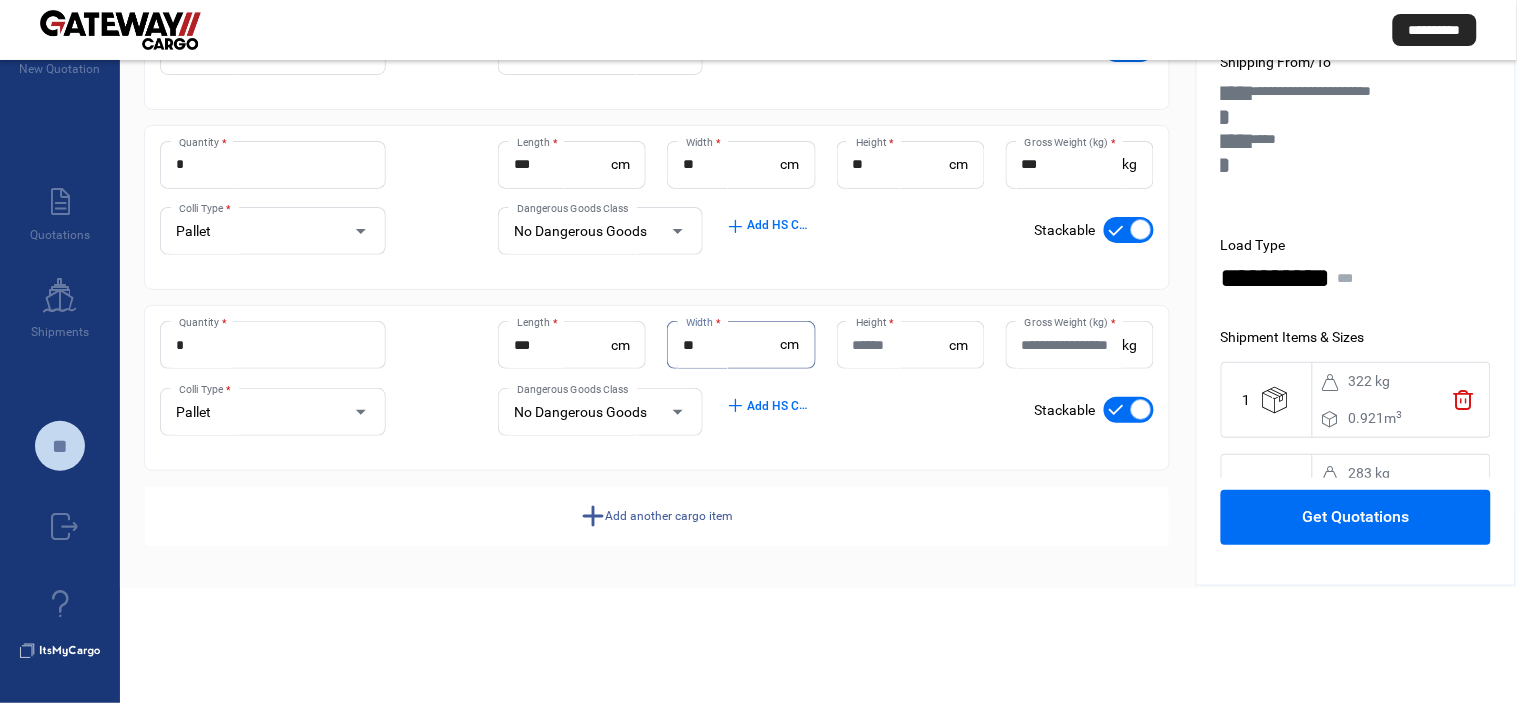 type on "**" 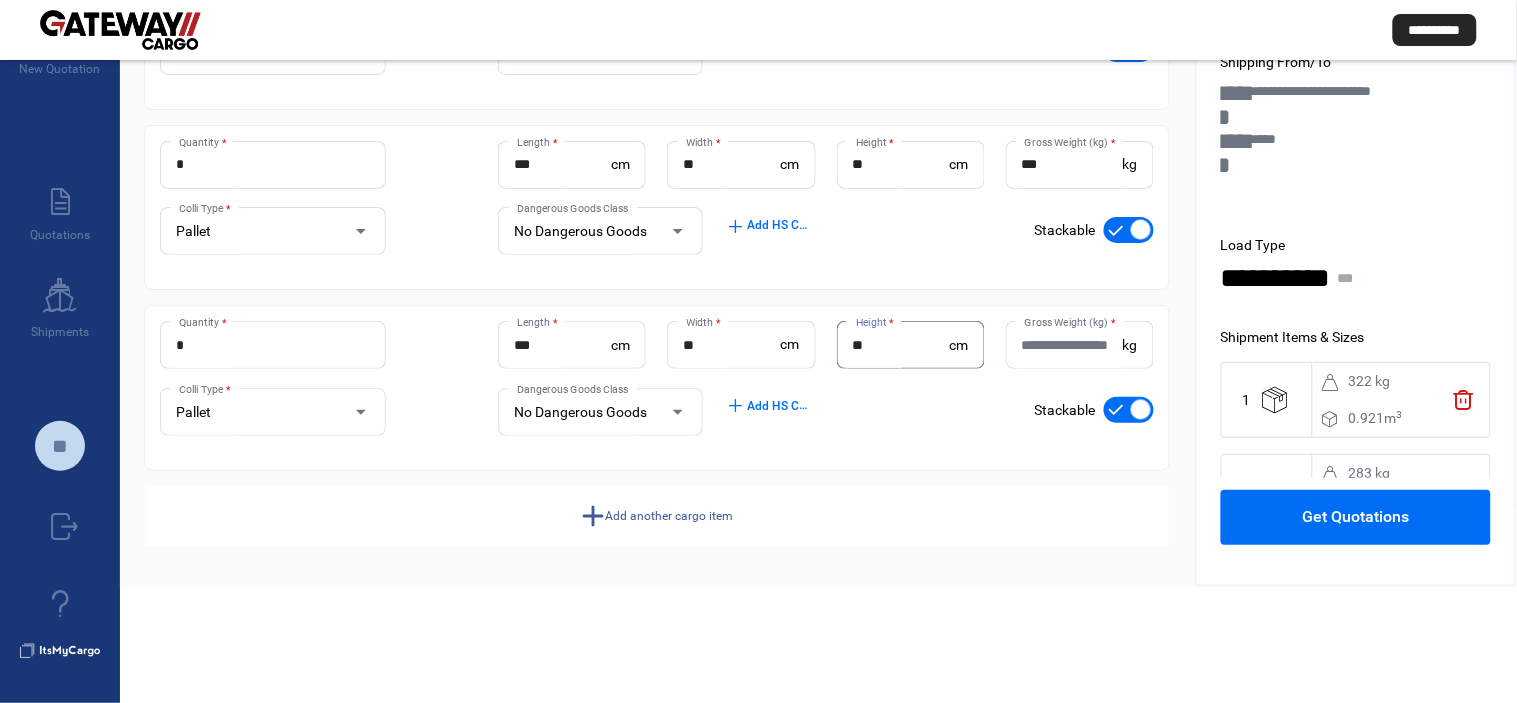 type on "**" 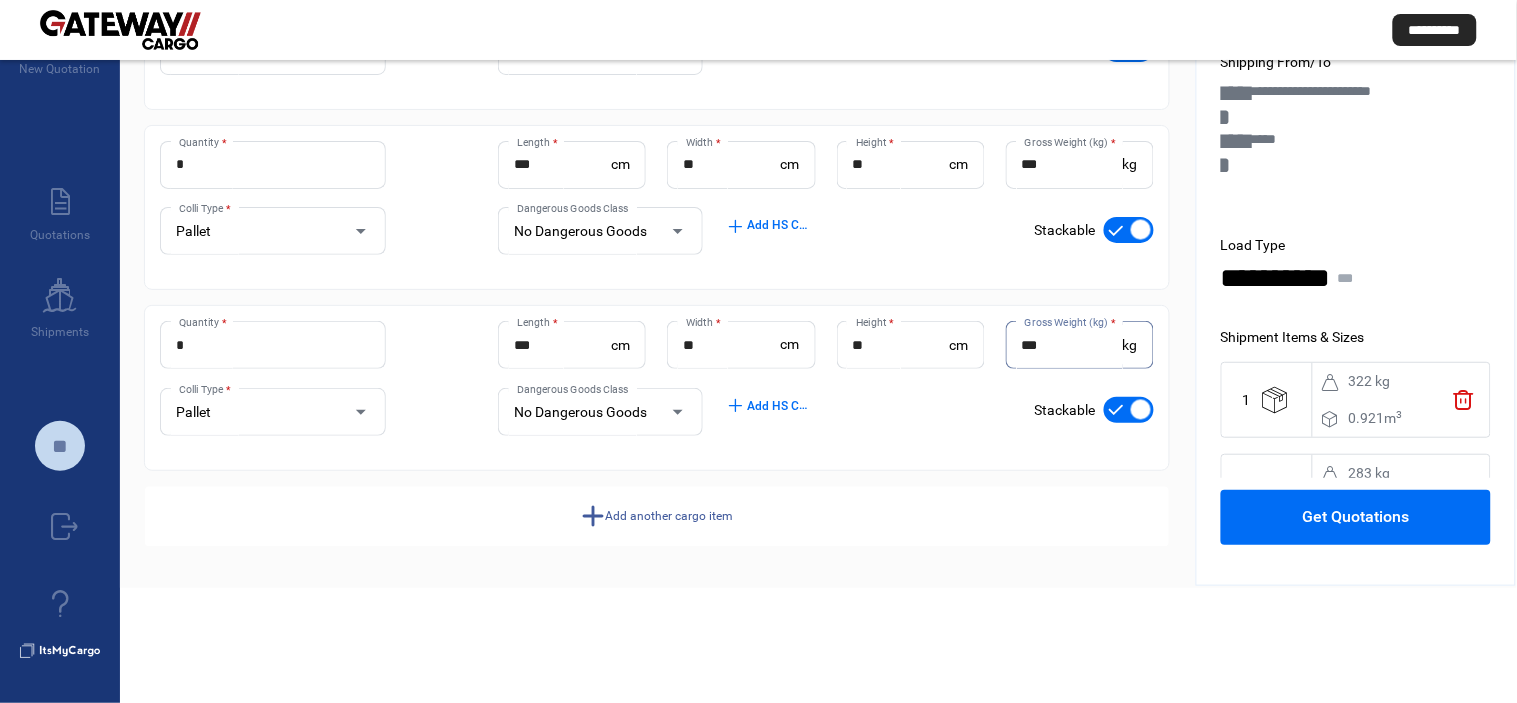 type on "***" 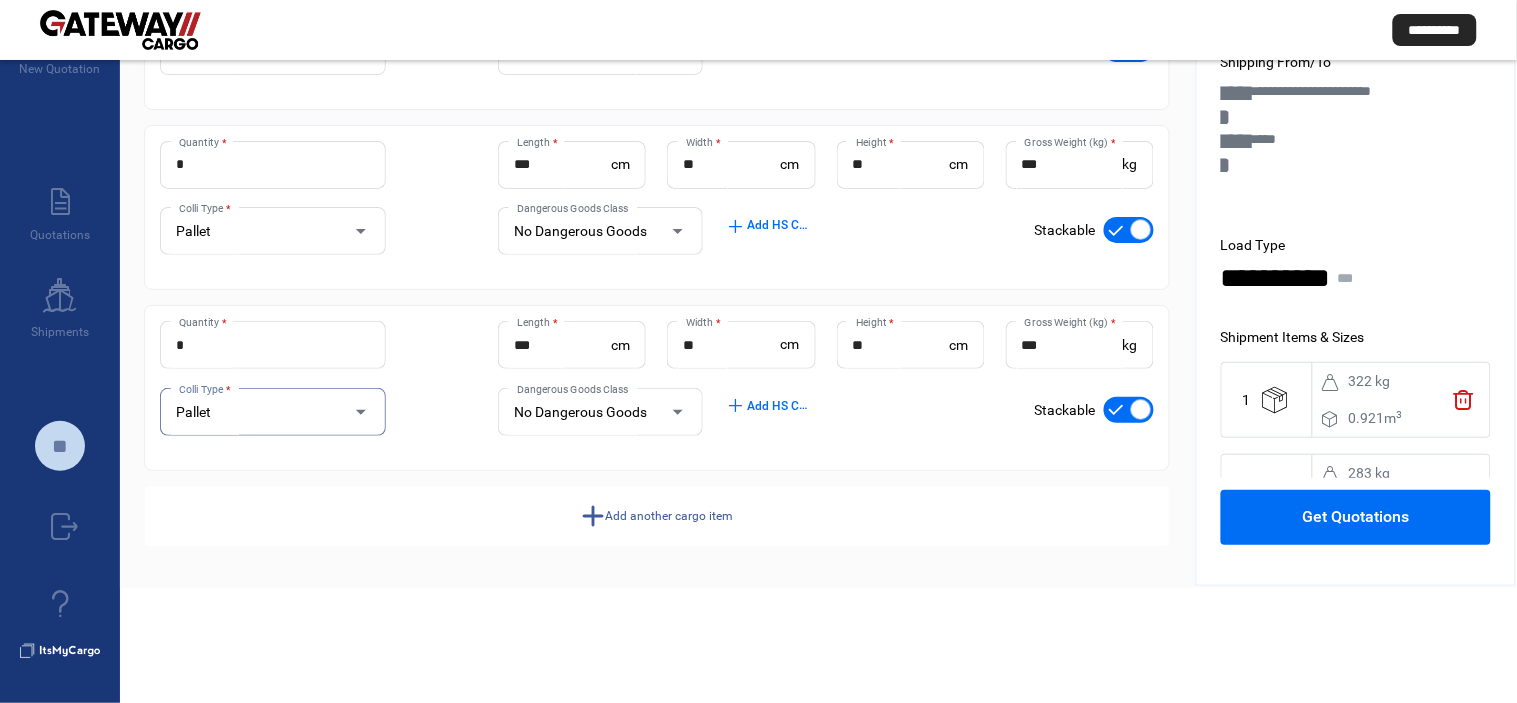 click on "Add another cargo item" 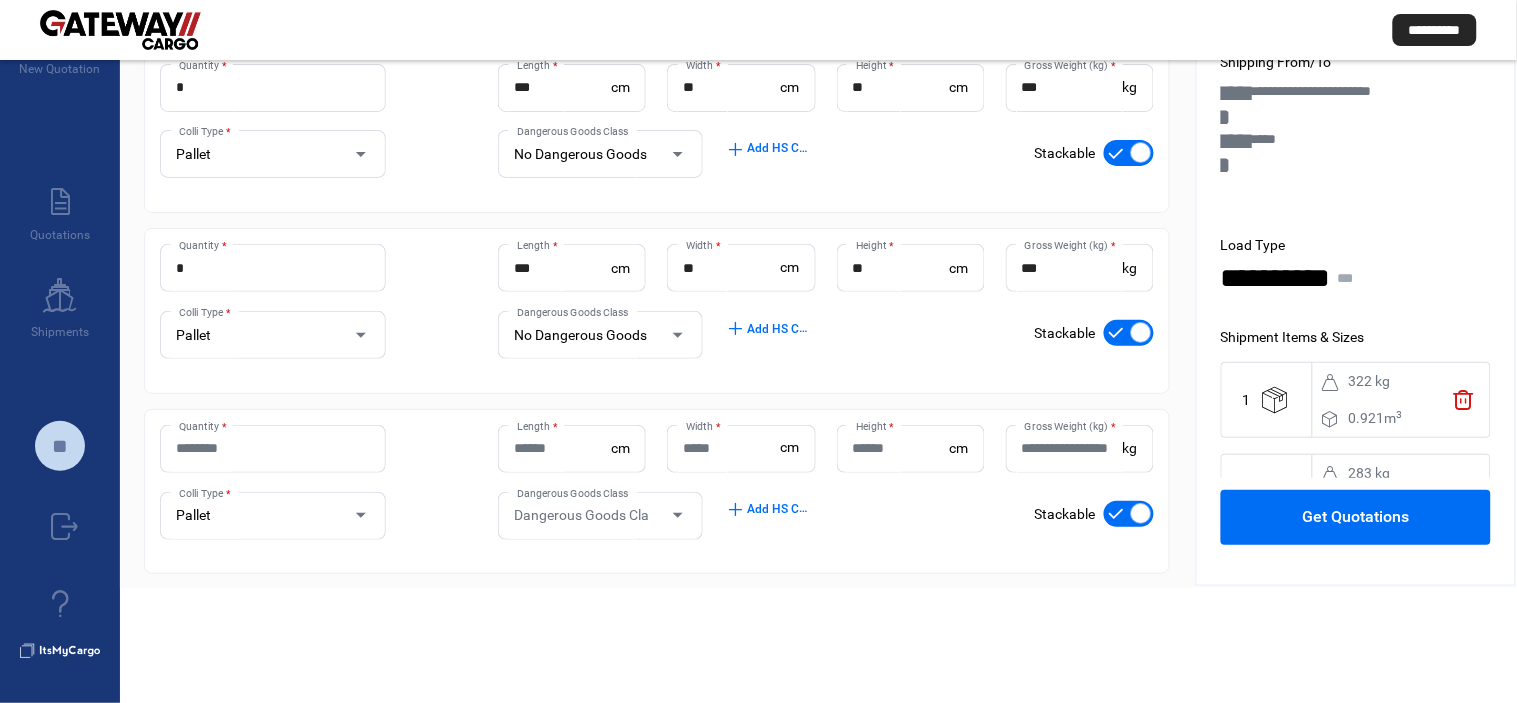 scroll, scrollTop: 774, scrollLeft: 0, axis: vertical 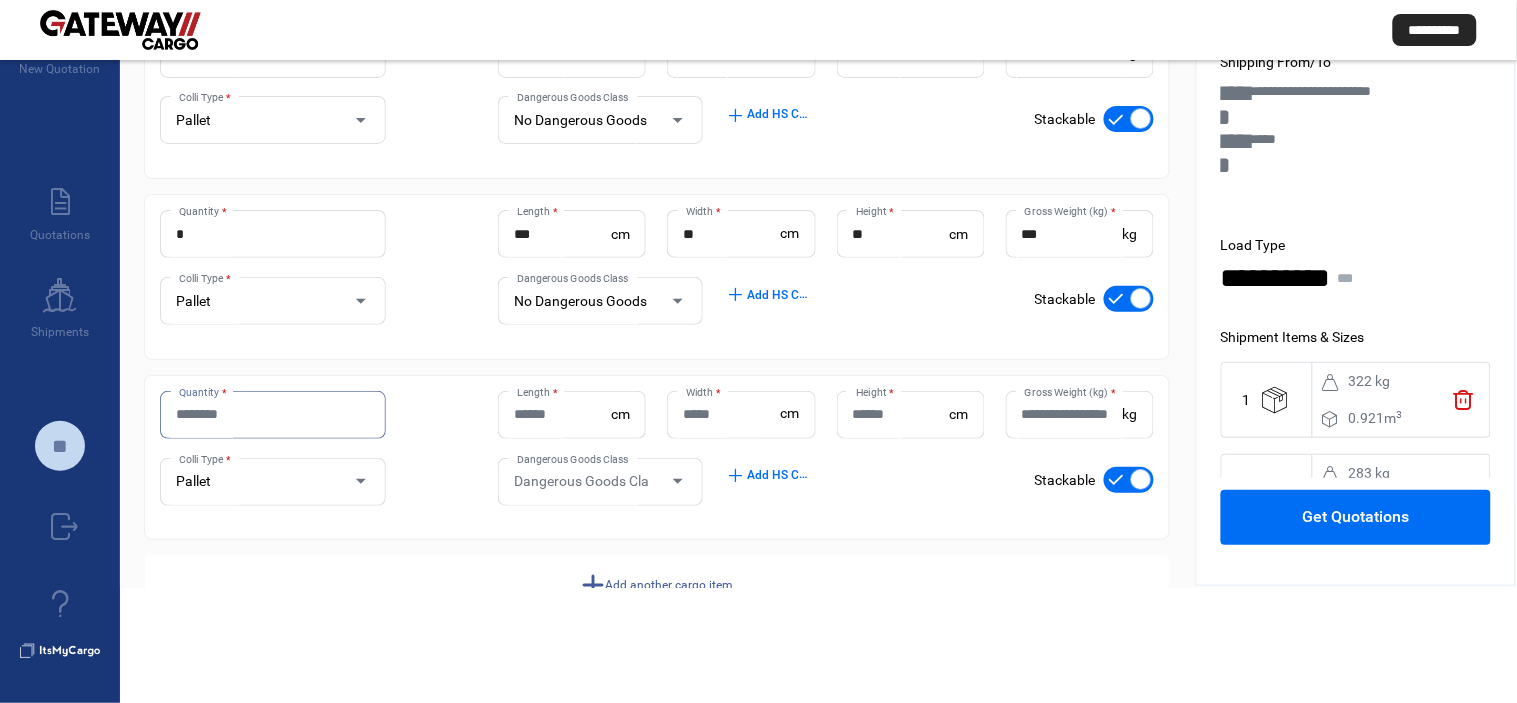 click on "Quantity *" at bounding box center [273, 414] 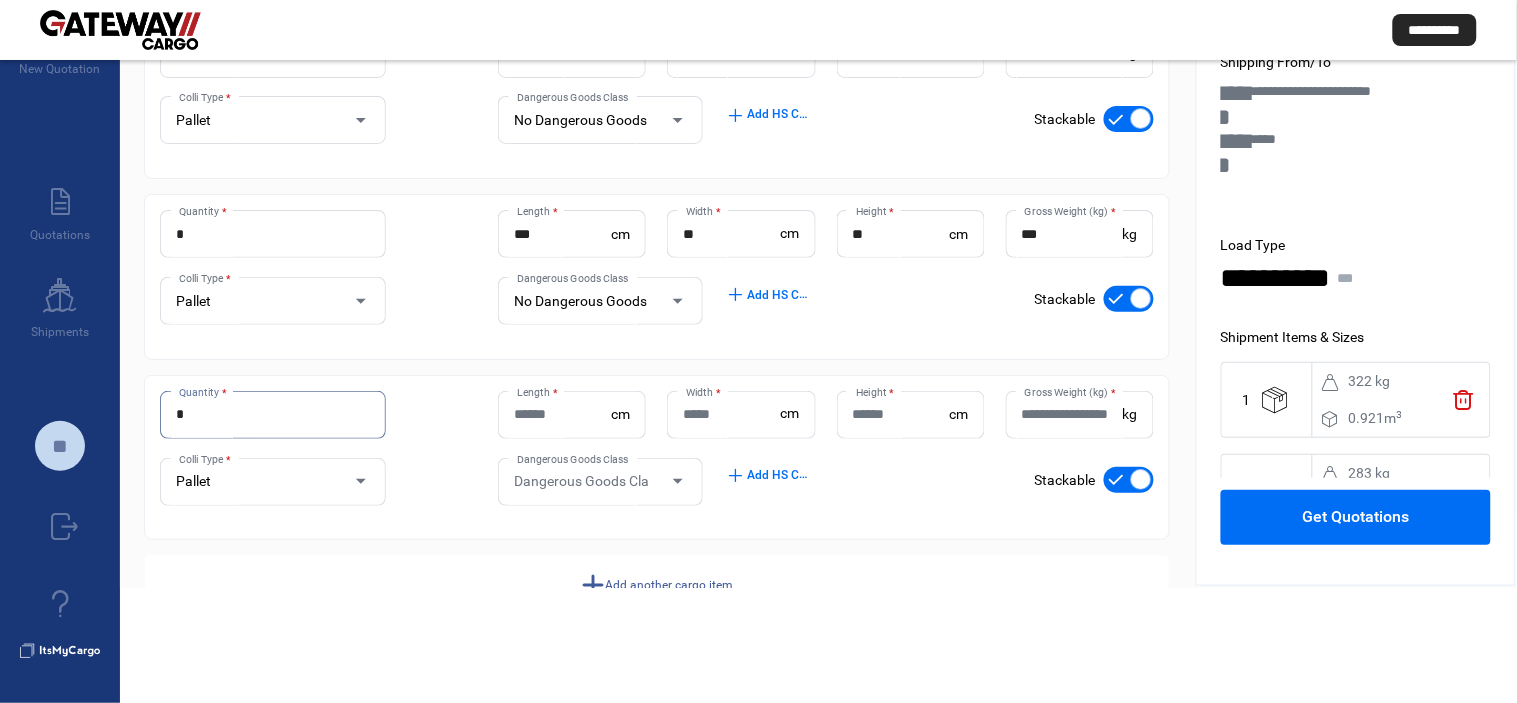 type on "*" 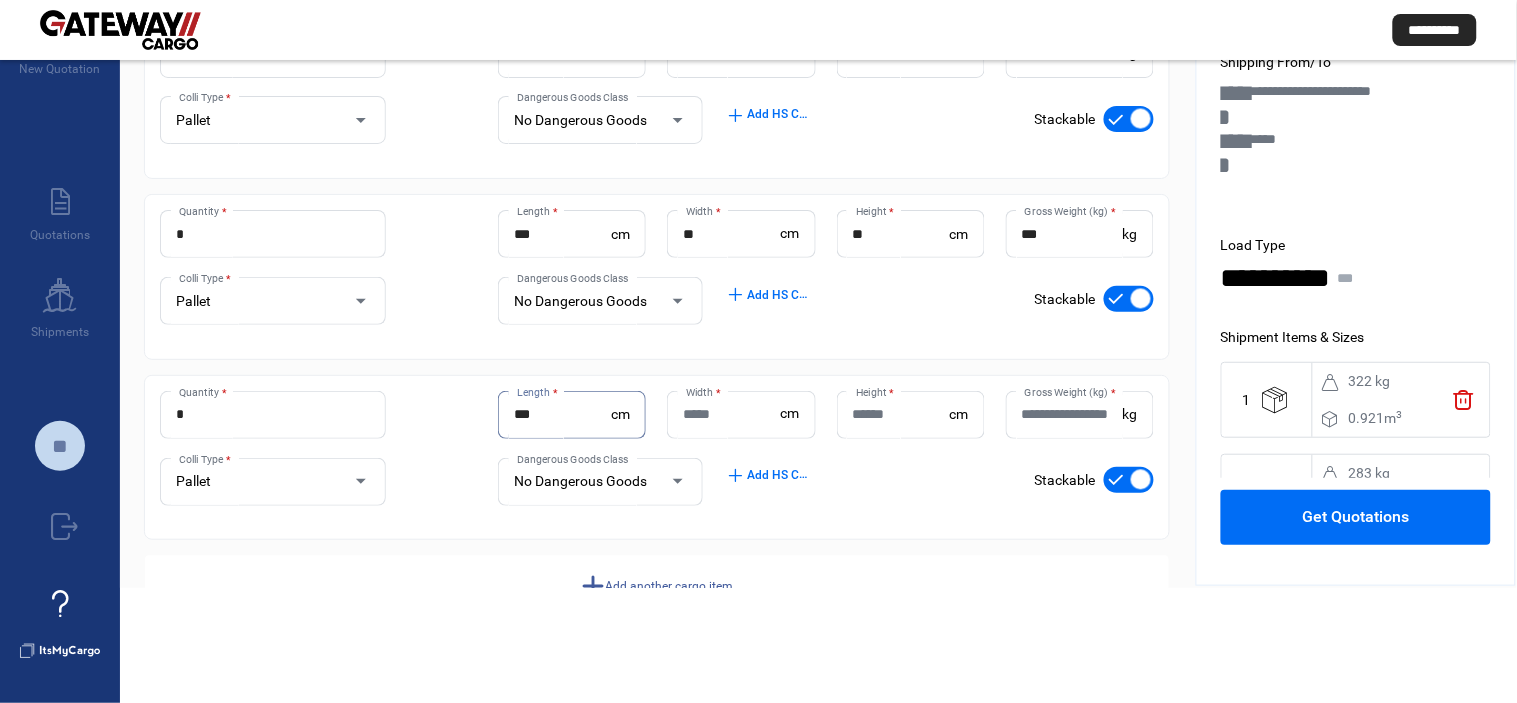 type on "***" 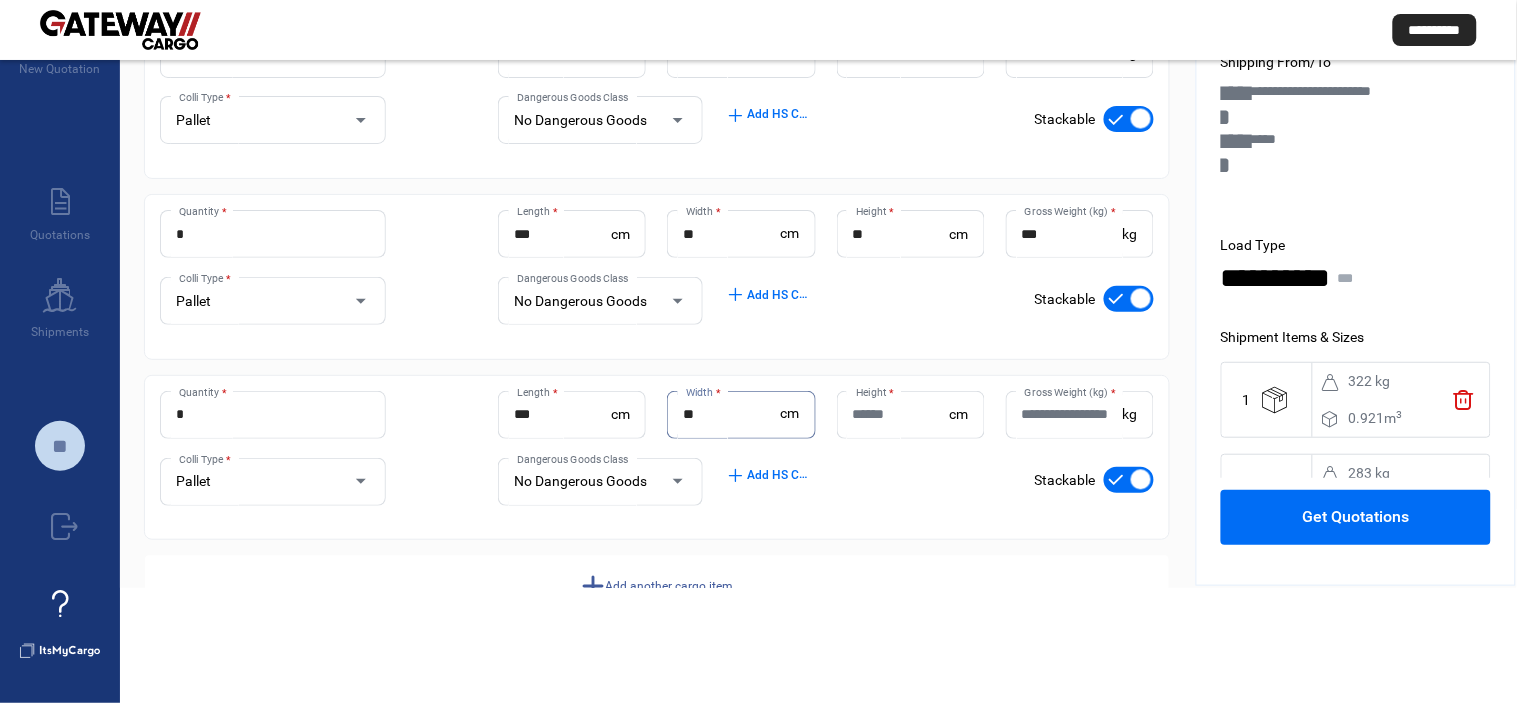 type on "**" 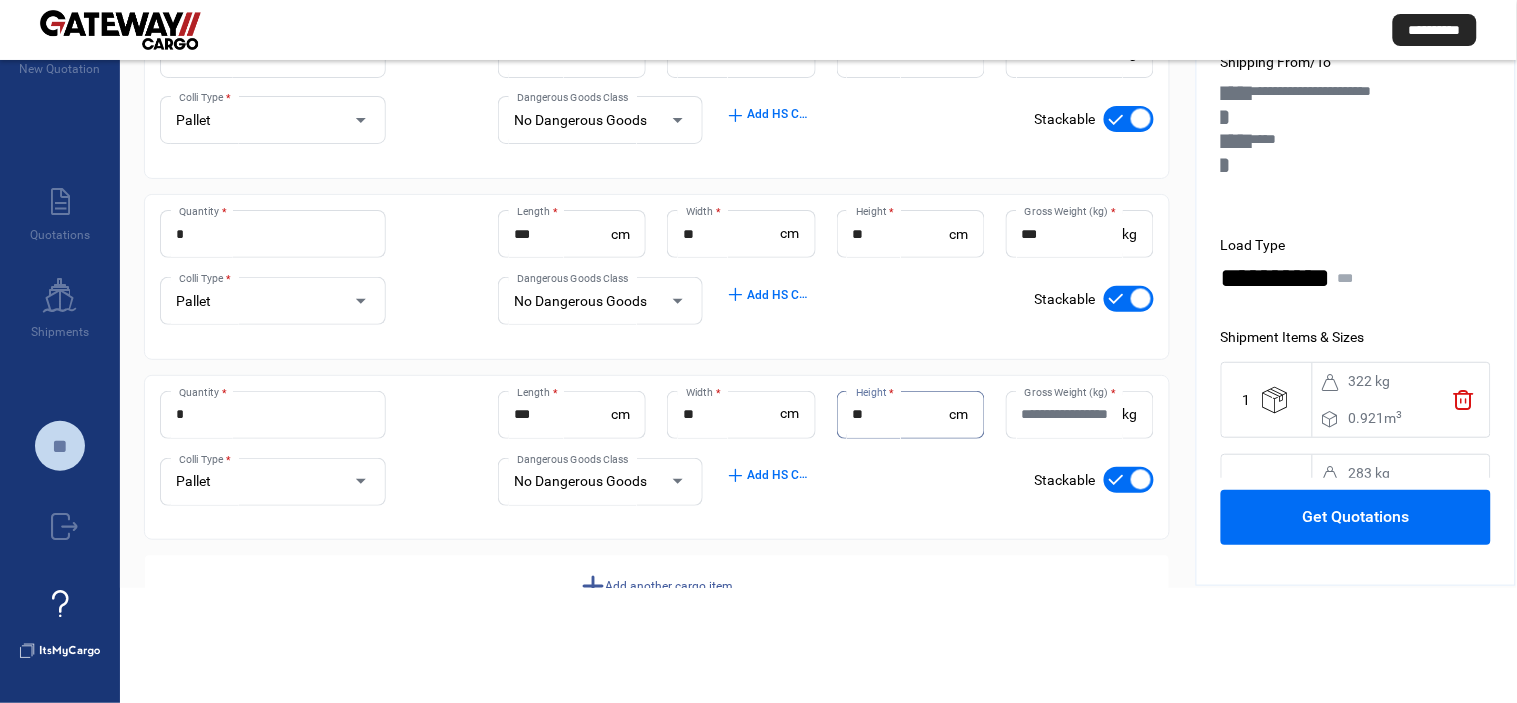 type on "**" 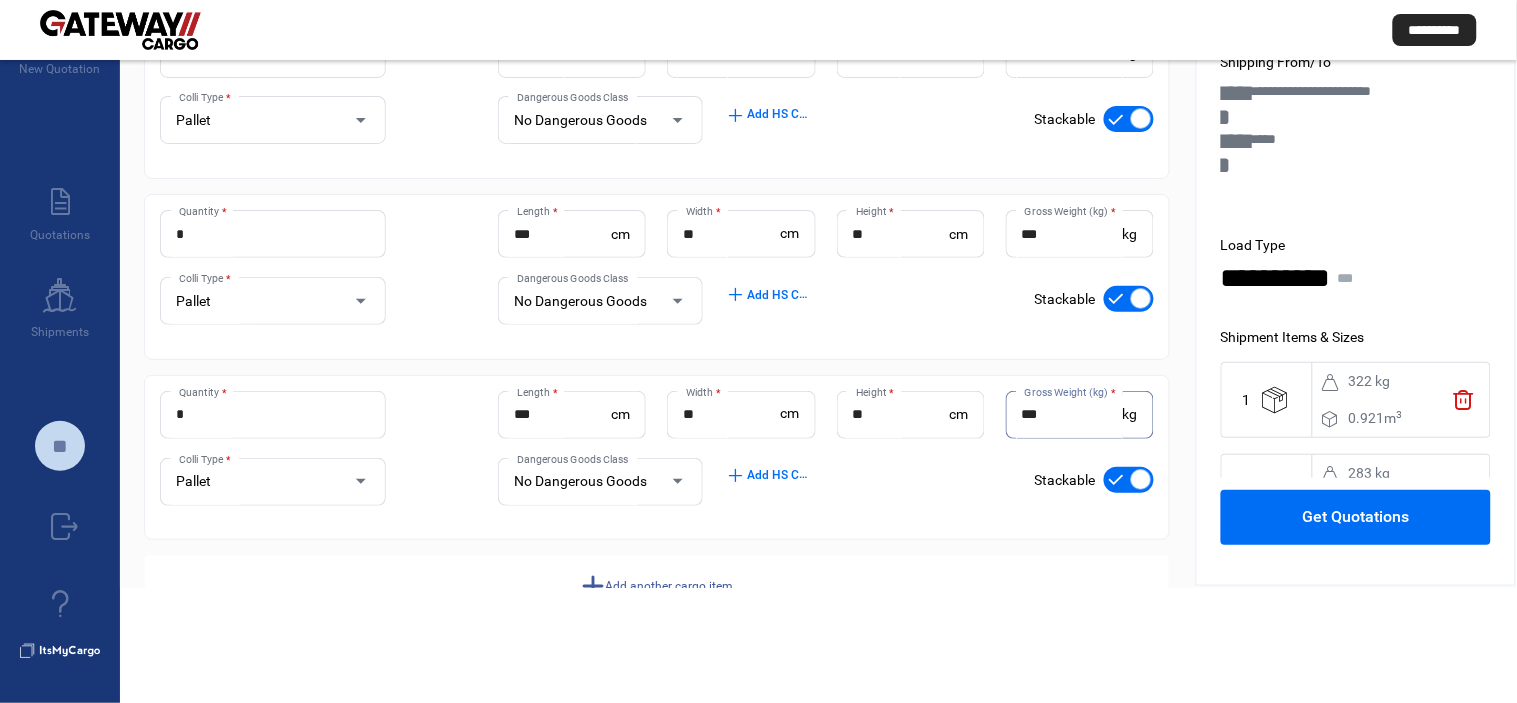 type on "***" 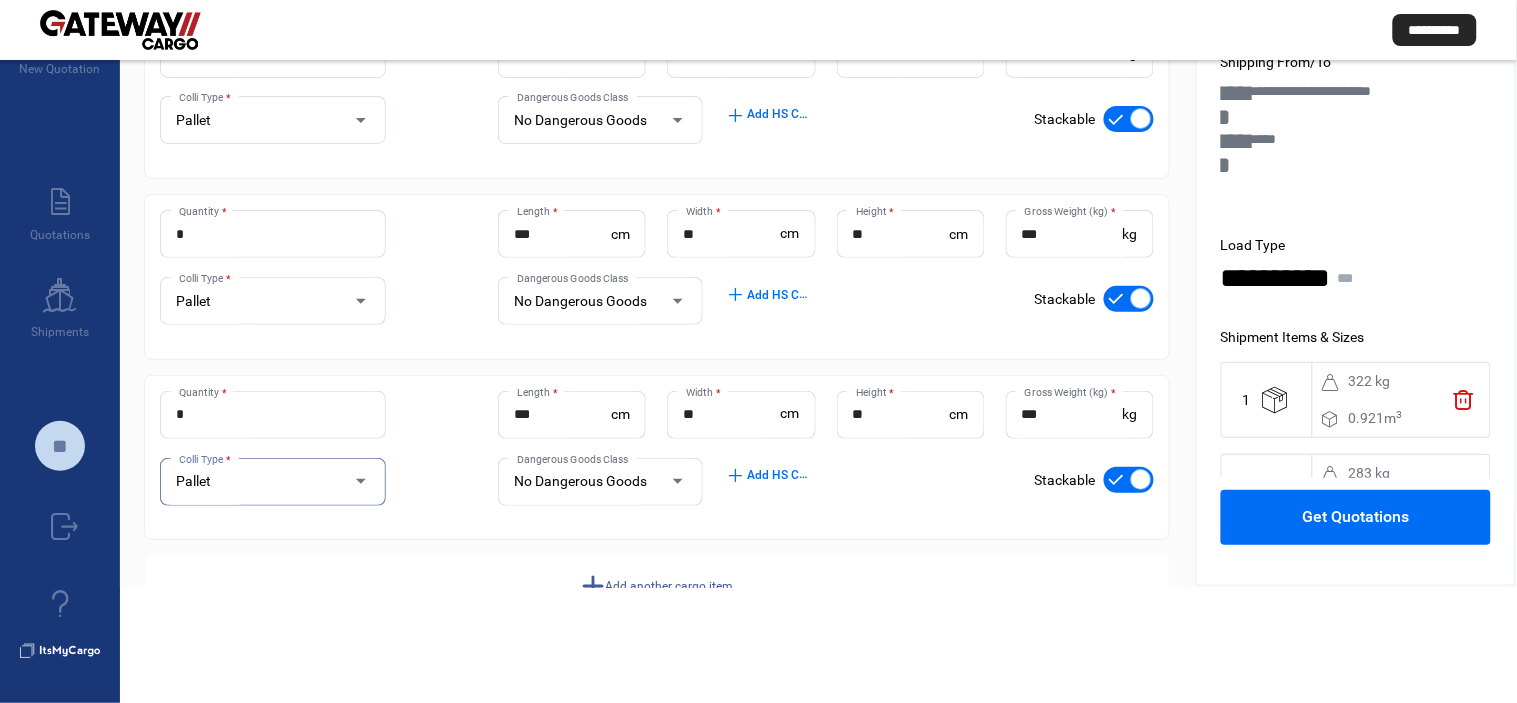 click on "Get Quotations" 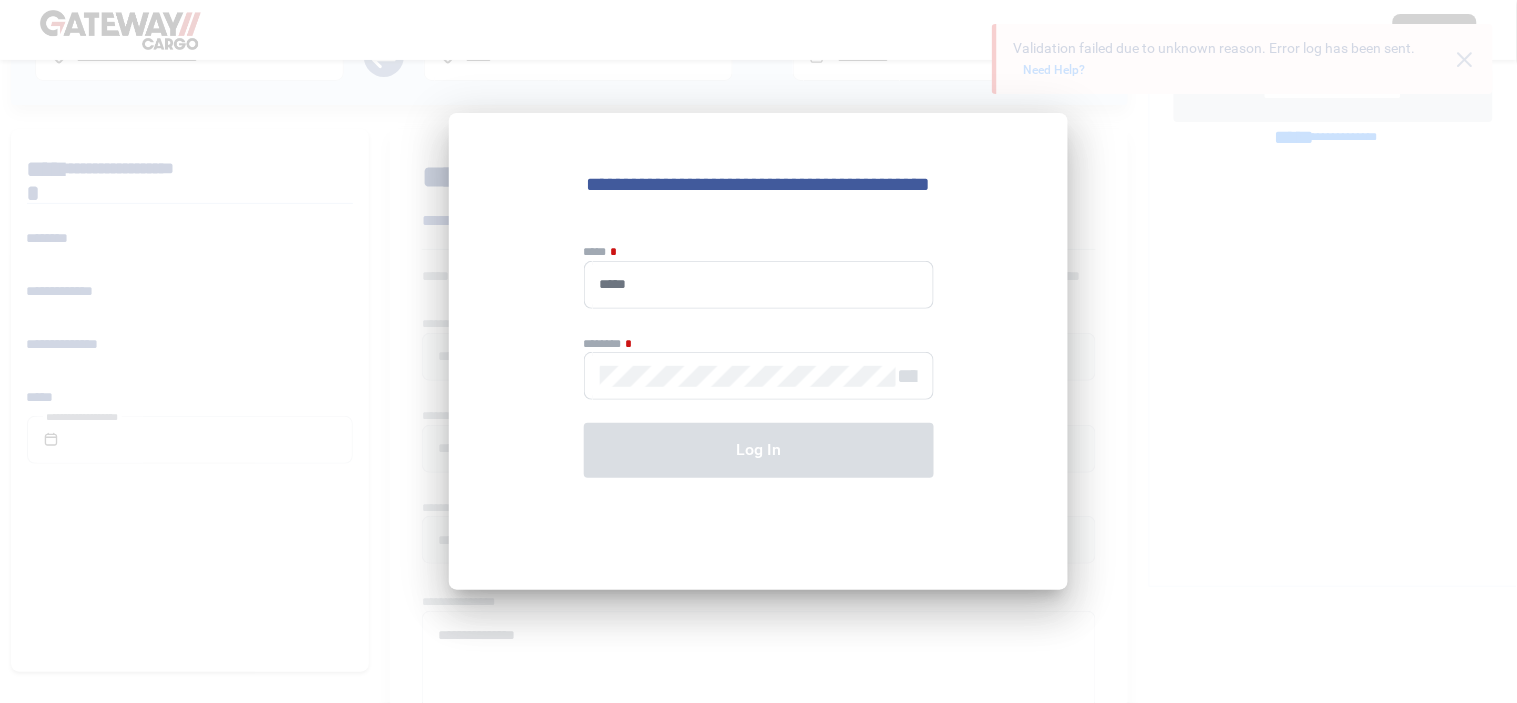 scroll, scrollTop: 0, scrollLeft: 0, axis: both 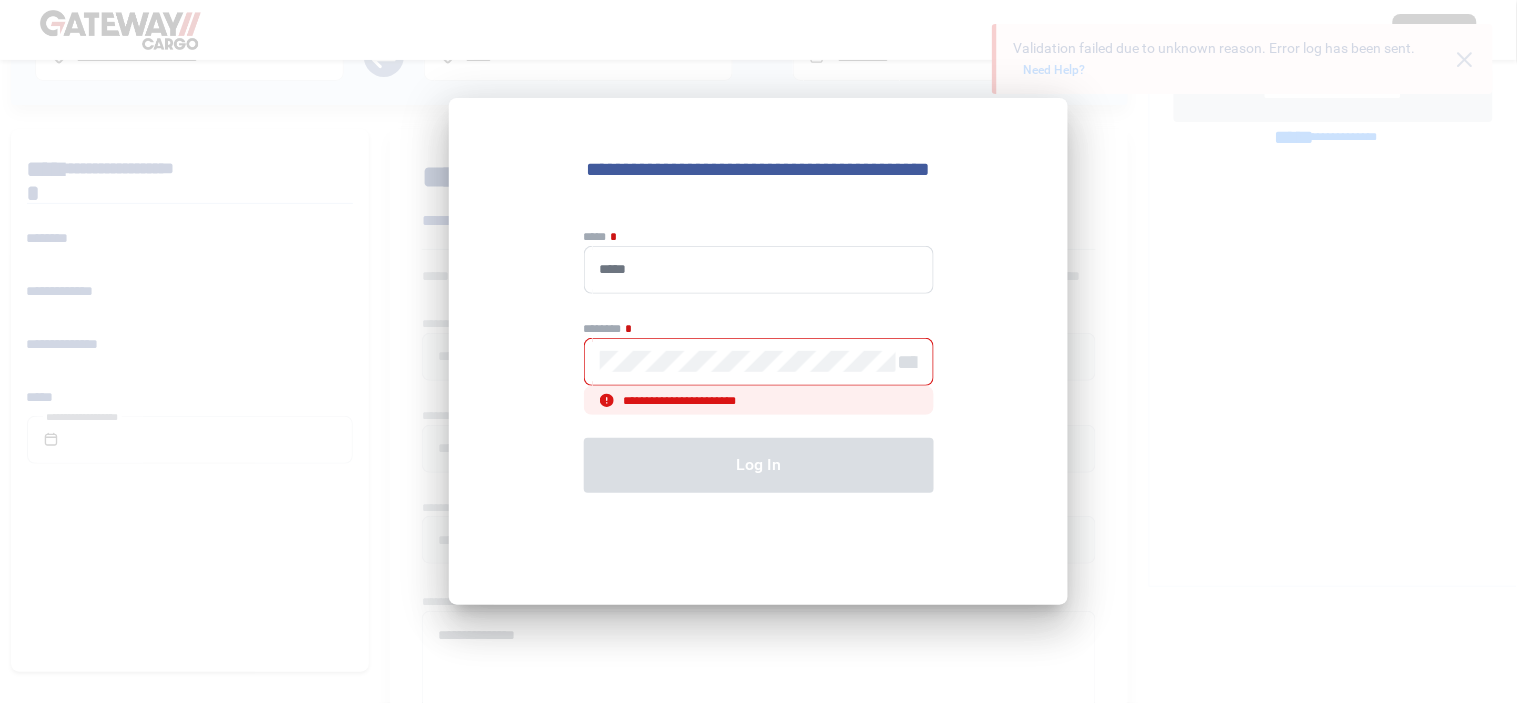 click at bounding box center [758, 351] 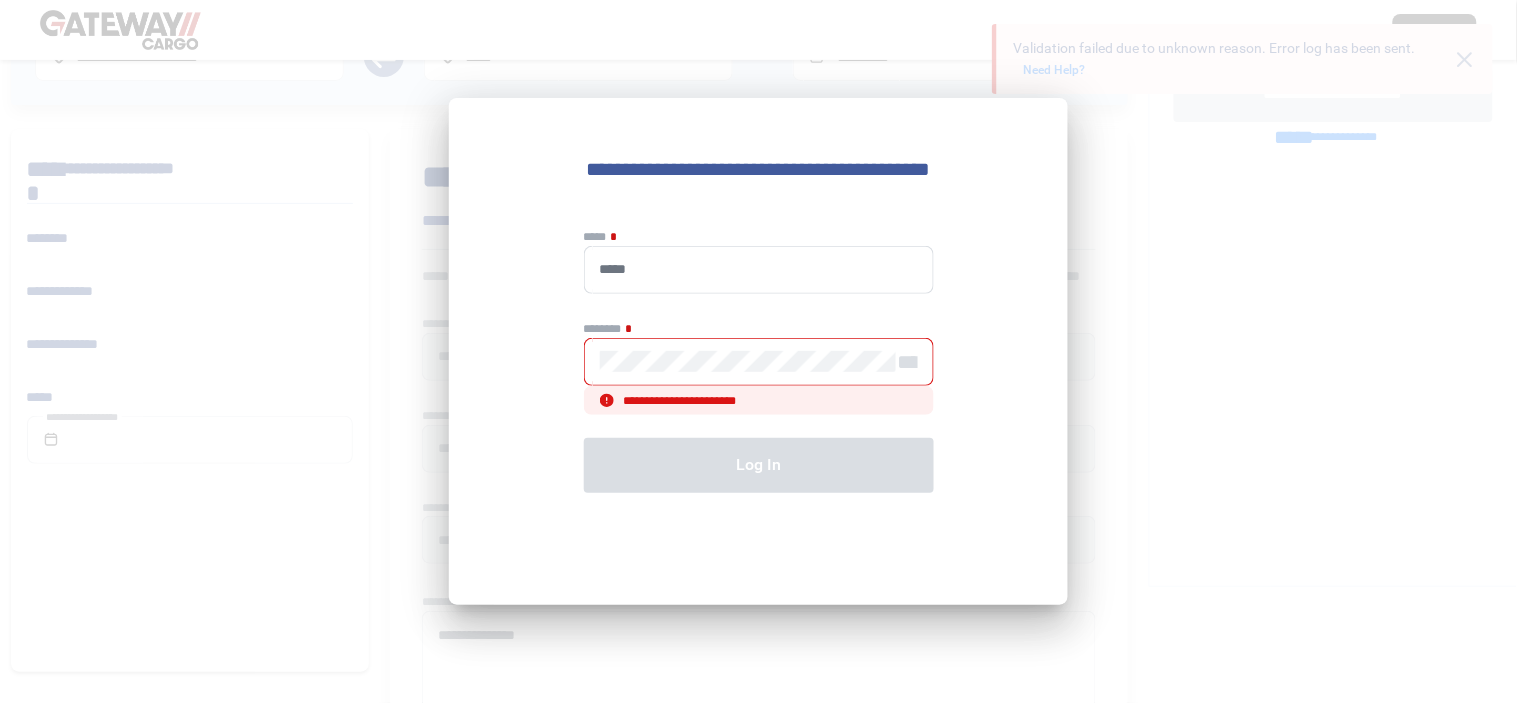 click at bounding box center [759, 269] 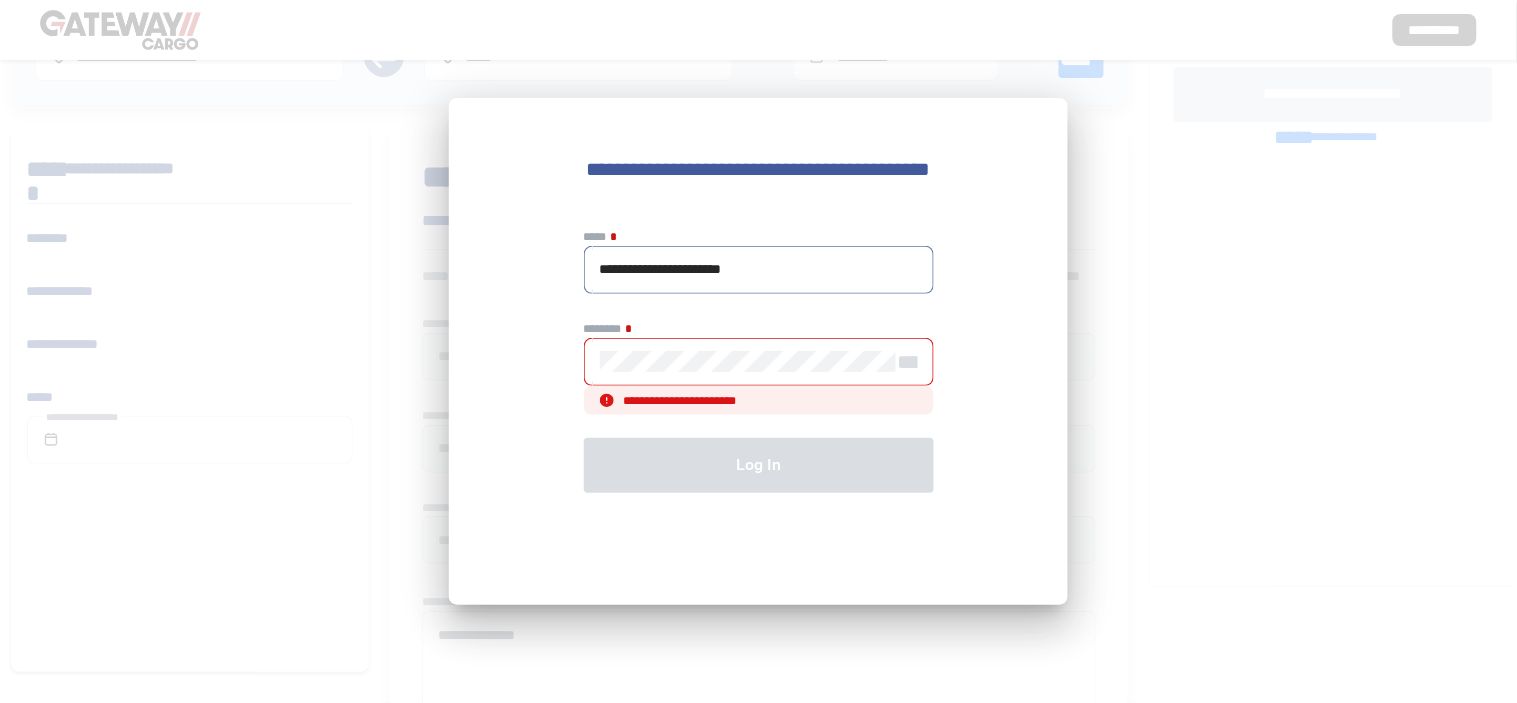 type on "**********" 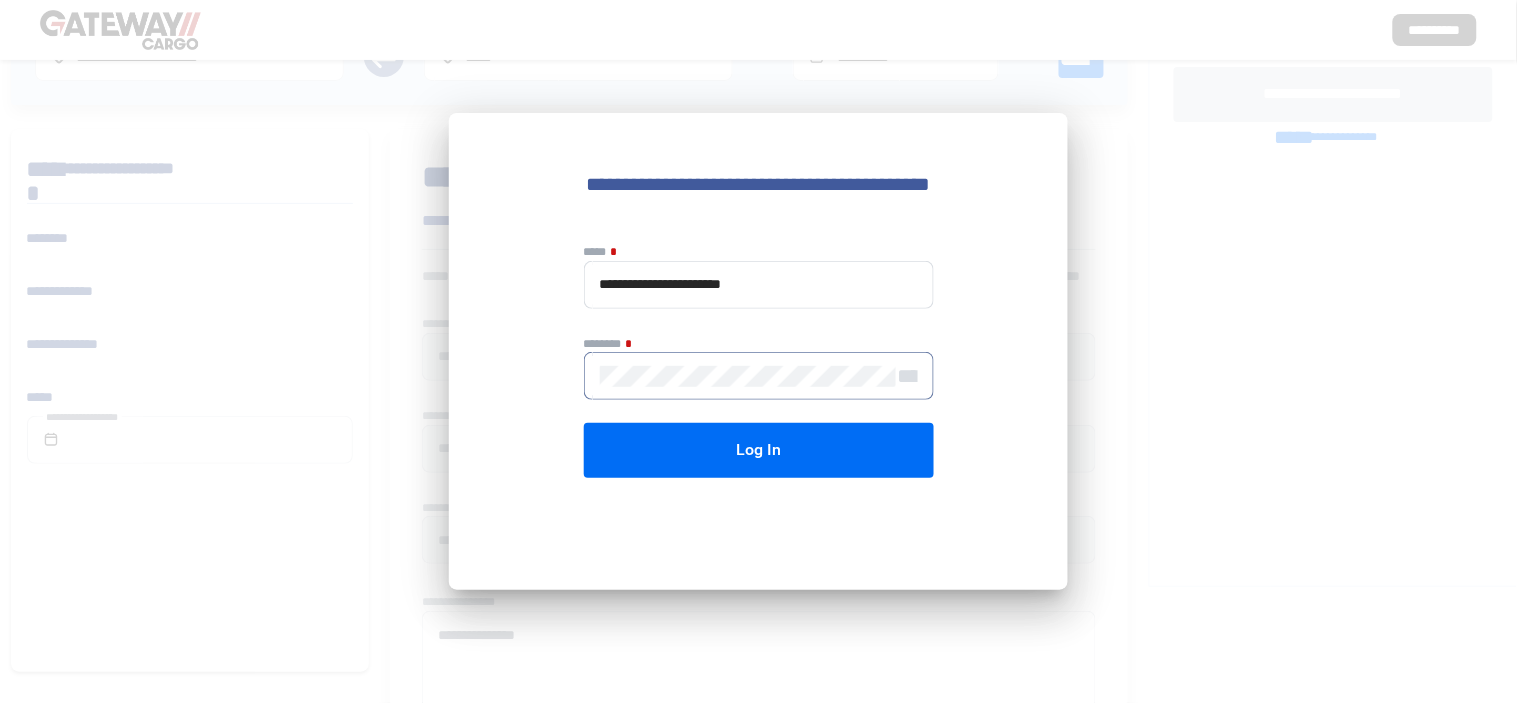 click on "Log In" at bounding box center [759, 450] 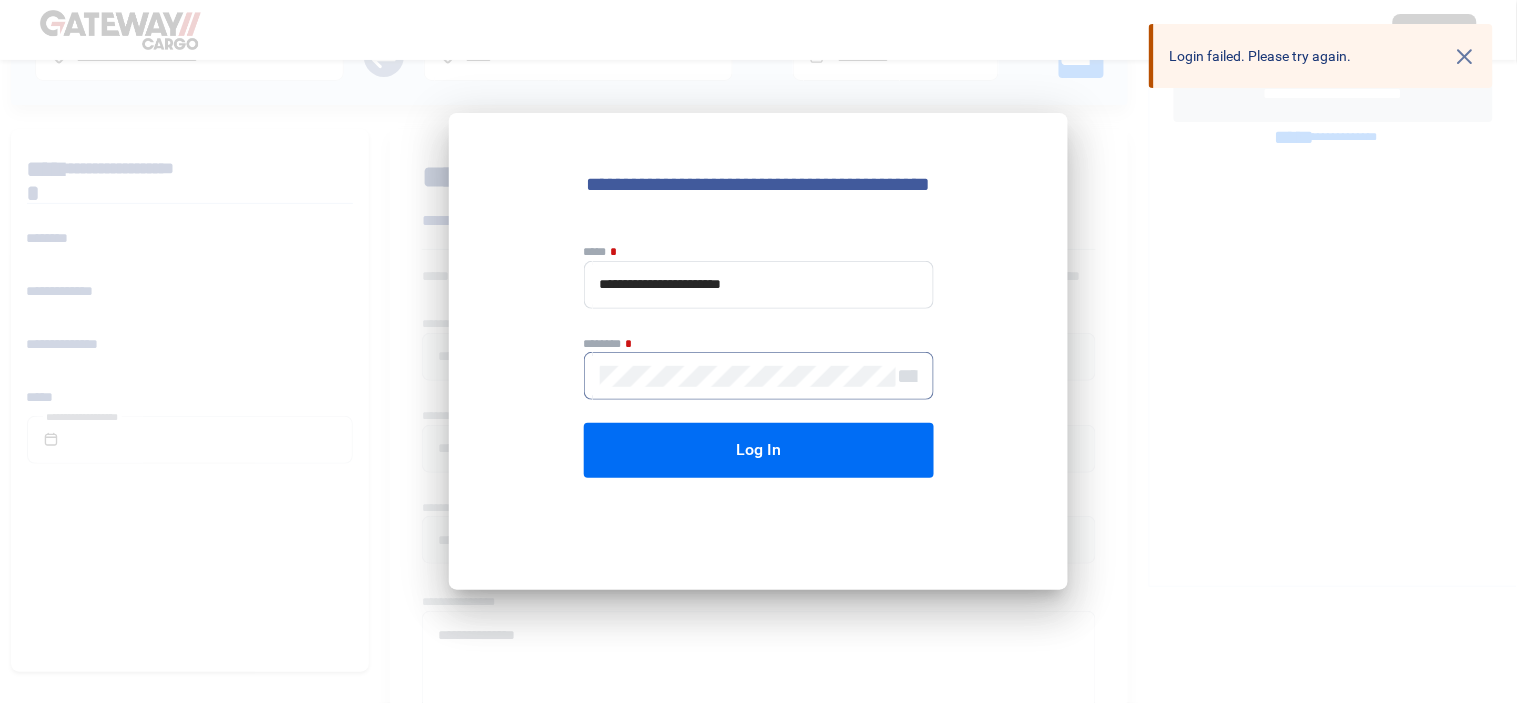 click on "cross" at bounding box center [1465, 56] 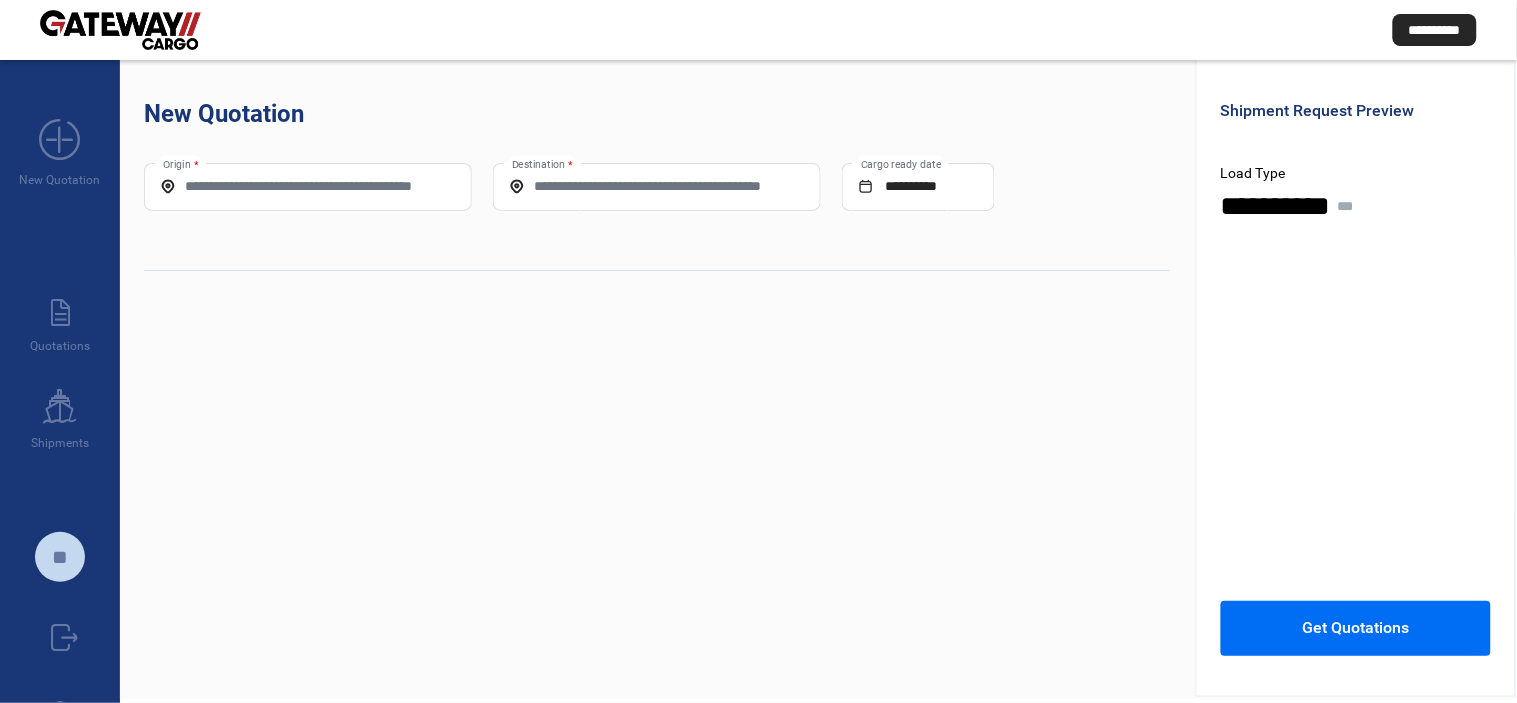 scroll, scrollTop: 0, scrollLeft: 0, axis: both 